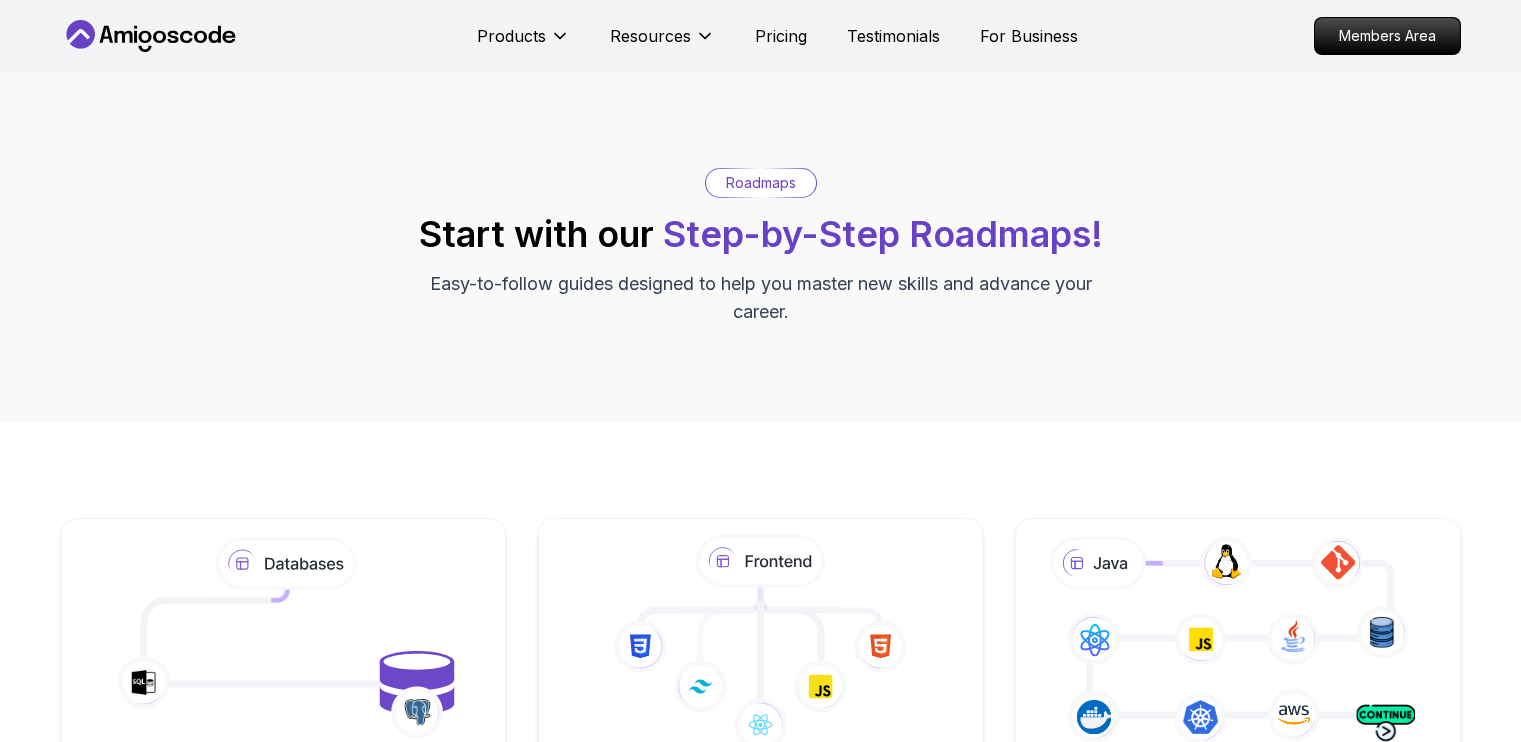 scroll, scrollTop: 0, scrollLeft: 0, axis: both 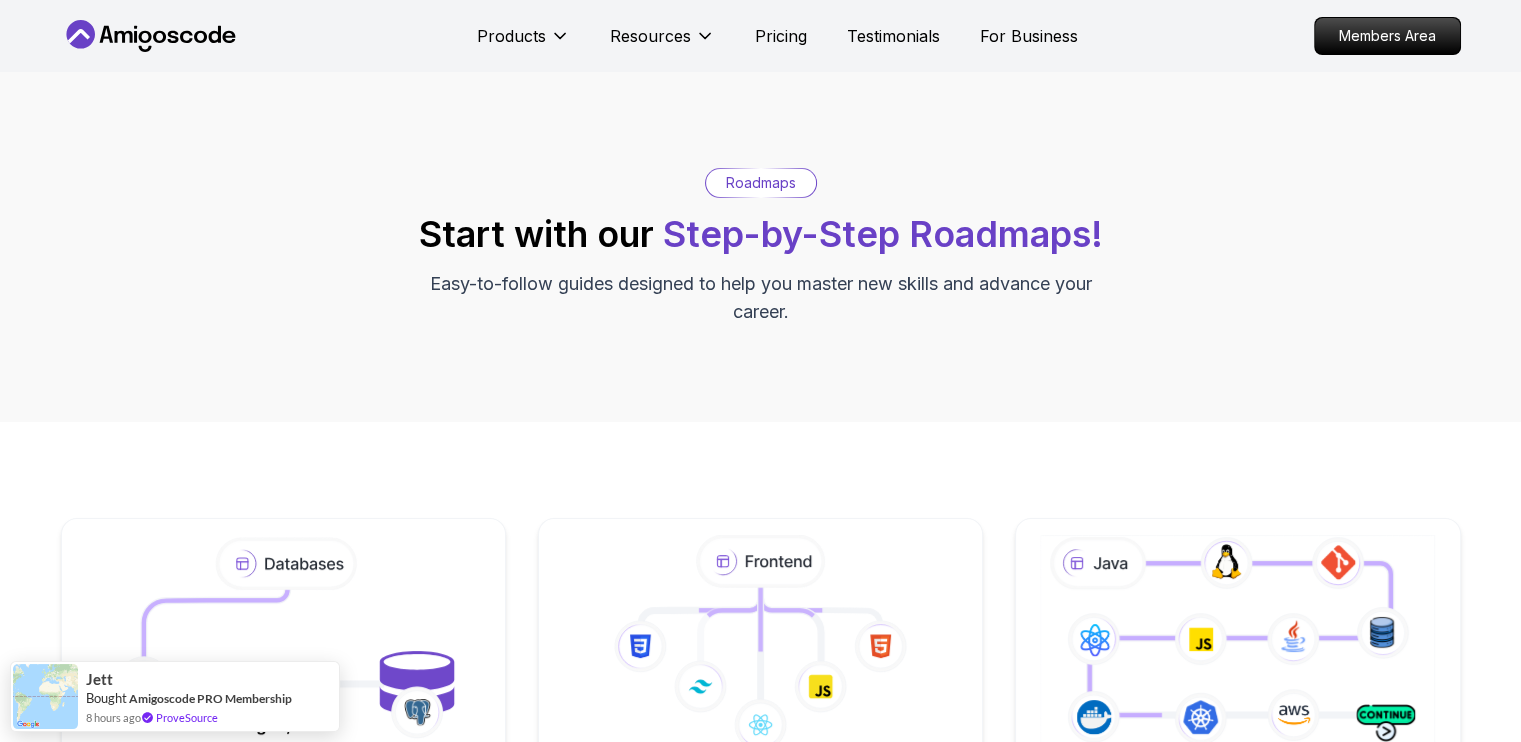 click on "Products Resources Pricing Testimonials For Business Members Area Products Resources Pricing Testimonials For Business Members Area Roadmaps Start with our   Step-by-Step Roadmaps! Easy-to-follow guides designed to help you master new skills and advance your career. Databases Master table design, data management, and advanced database operations. This structured learning path will take you from database fundamentals to advanced SQL queries. 5   Courses 21.3h Frontend Developer Master modern frontend development from basics to advanced React applications. This structured learning path will take you from HTML fundamentals to building complex React applications. 10   Courses 8.7h Java Full Stack Learn how to build full stack applications with Java and Spring Boot 29   Courses 4   Builds 9.2h Core Java (Java Master Class) Learn how to build full stack applications with Java and Spring Boot 18   Courses 10.4h Spring and Spring Boot Learn how to build full stack applications with Java and Spring Boot 10   Courses" at bounding box center [760, 1224] 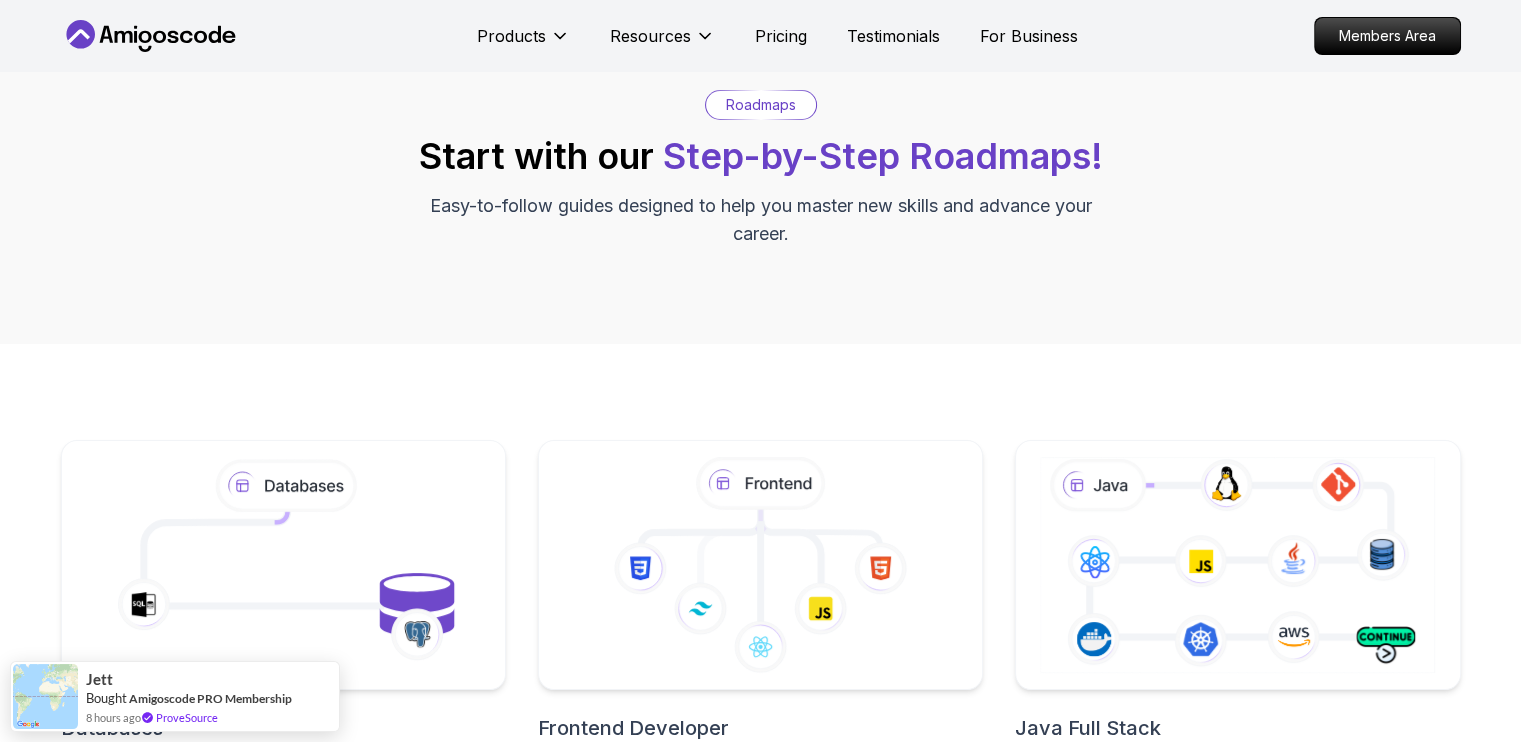 scroll, scrollTop: 97, scrollLeft: 0, axis: vertical 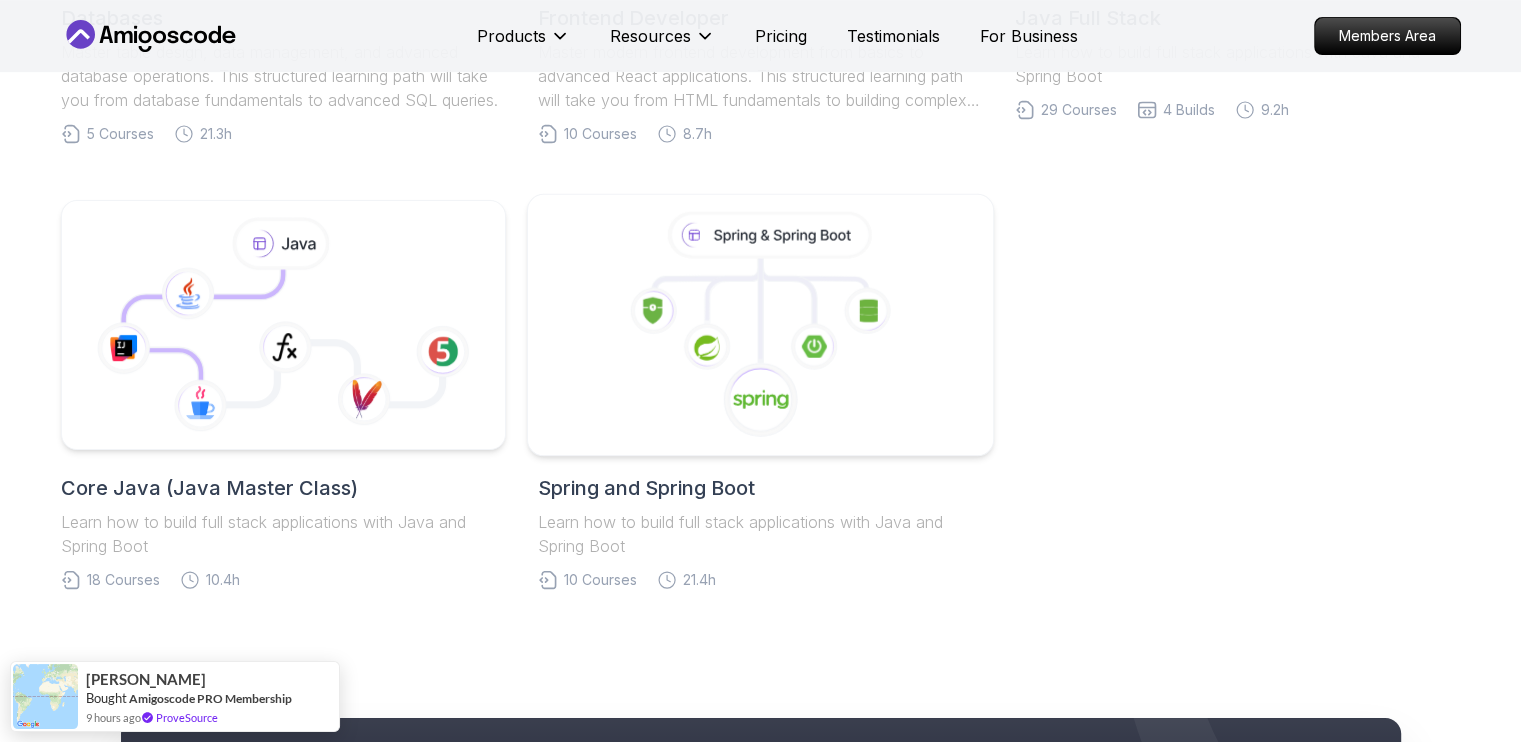 click 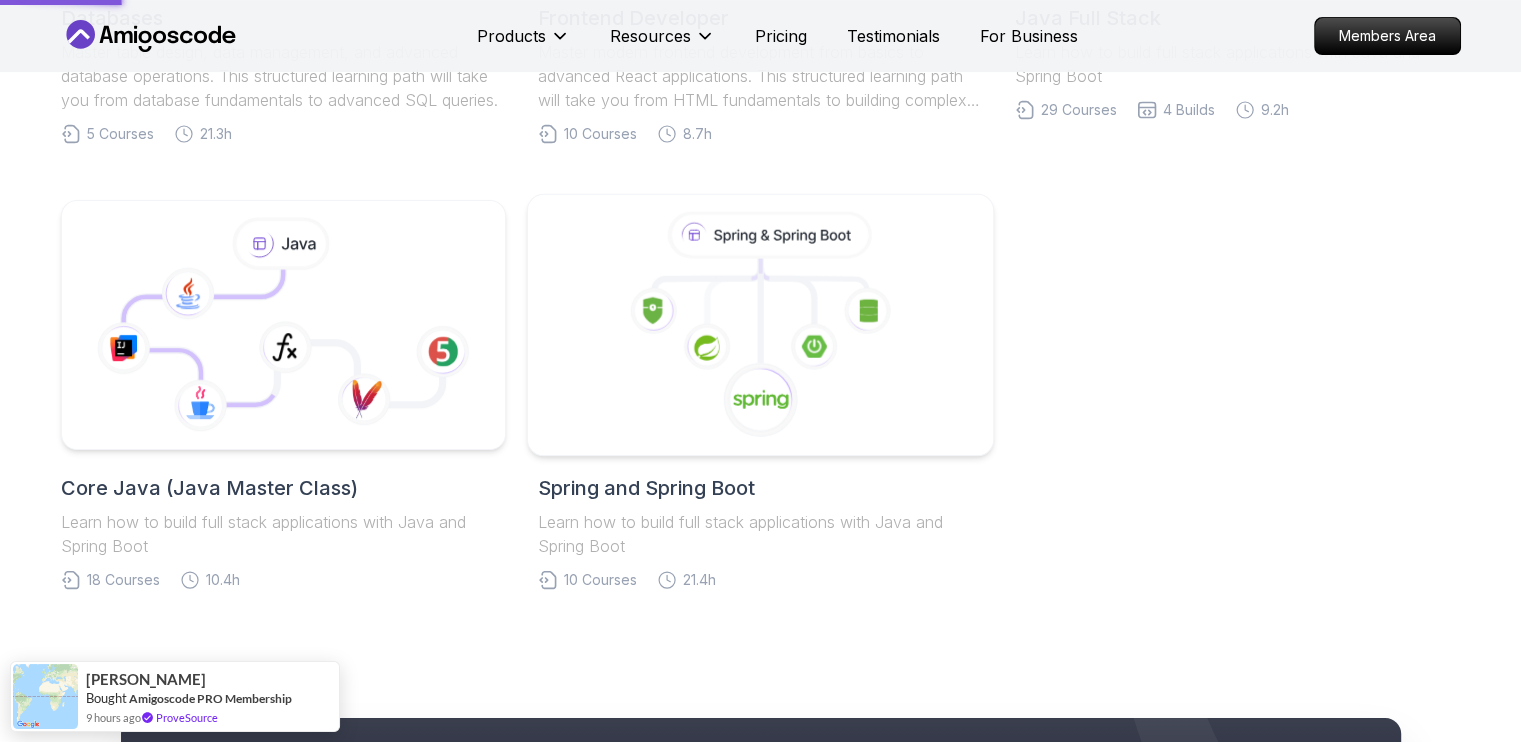 scroll, scrollTop: 0, scrollLeft: 0, axis: both 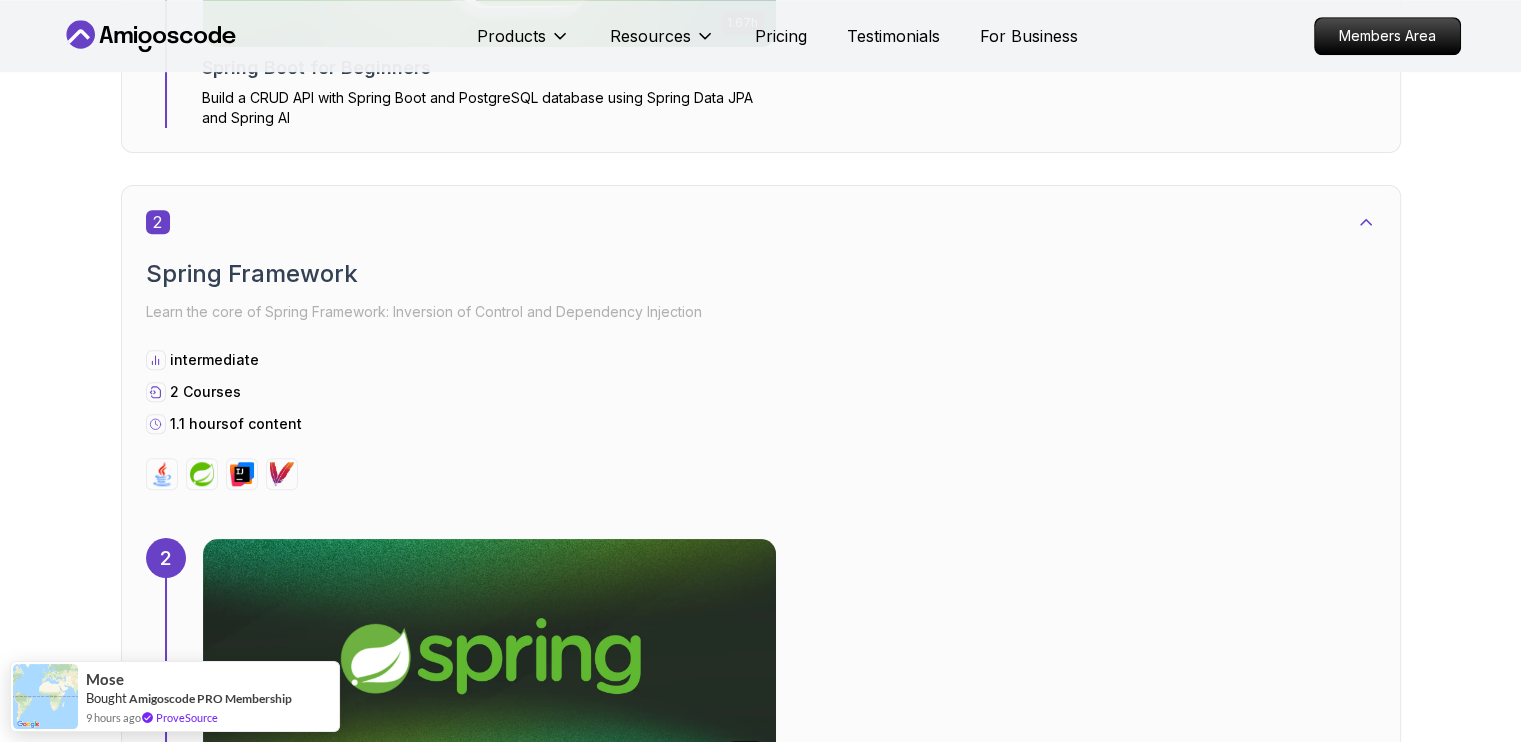 drag, startPoint x: 1516, startPoint y: 269, endPoint x: 1517, endPoint y: 232, distance: 37.01351 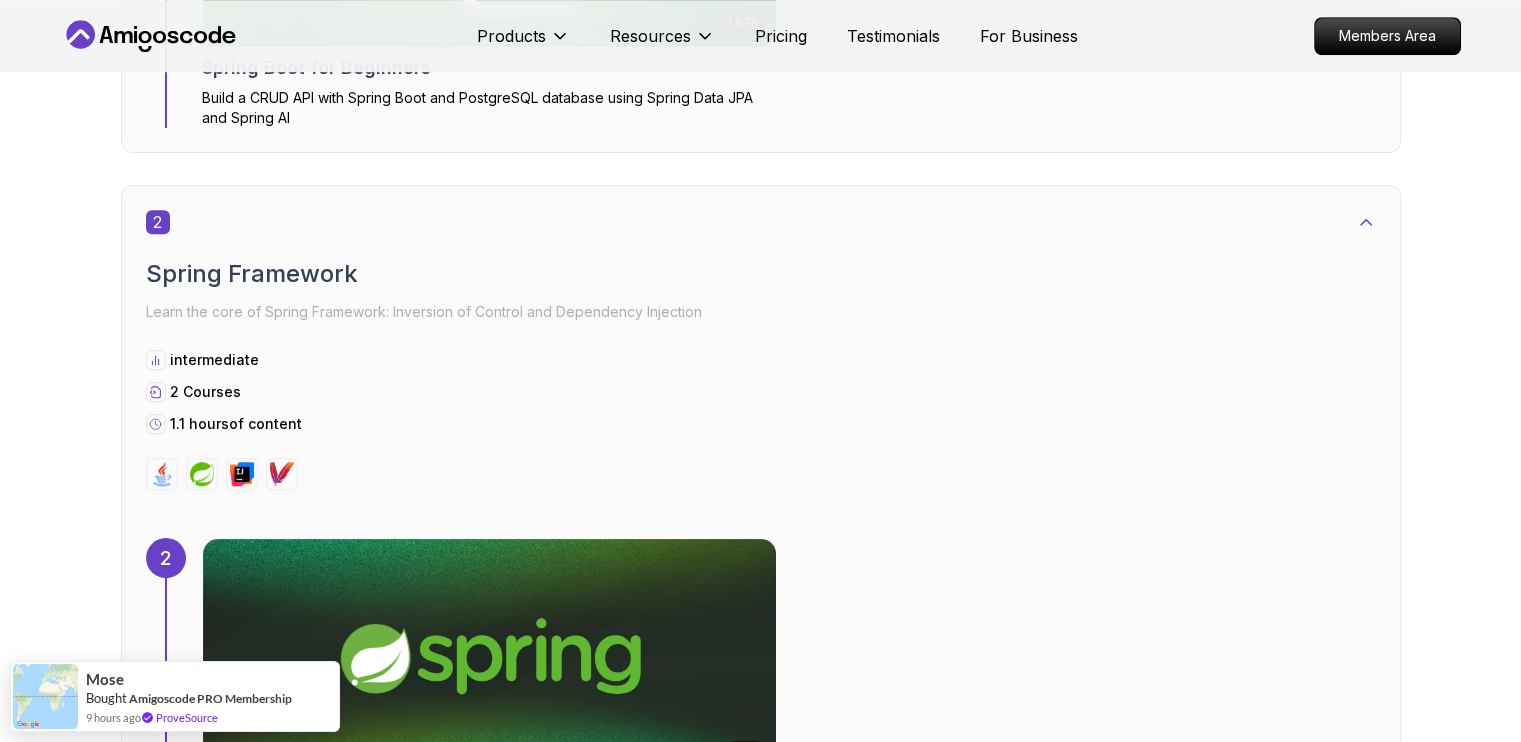 click on "Core Java (Java Master Class) 1 Spring Boot Crash Course Learn the basics of building REST APIs with Spring Boot beginner 1   Course   1.7 hours  of content 1 1.67h NEW Spring Boot for Beginners Build a CRUD API with Spring Boot and PostgreSQL database using Spring Data JPA and Spring AI 2 Spring Framework Learn the core of Spring Framework: Inversion of Control and Dependency Injection intermediate 2   Courses   1.1 hours  of content 2 1.12h Spring Framework Pro Master the core concepts of Spring Framework. Learn about Inversion of Control, Dependency Injection, Beans, and the Application Context to build robust Java applications. 3 Mastering APIs with Spring MVC Learn how to build APIs with Spring Boot and Spring MVC intermediate 1   Course   3.3 hours  of content 3 3.30h Building APIs with Spring Boot Pro Learn to build robust, scalable APIs with Spring Boot, mastering REST principles, JSON handling, and embedded server configuration. 4 Advanced Spring Boot Topics Learn advanced topics in Spring Boot 1" at bounding box center (760, 2309) 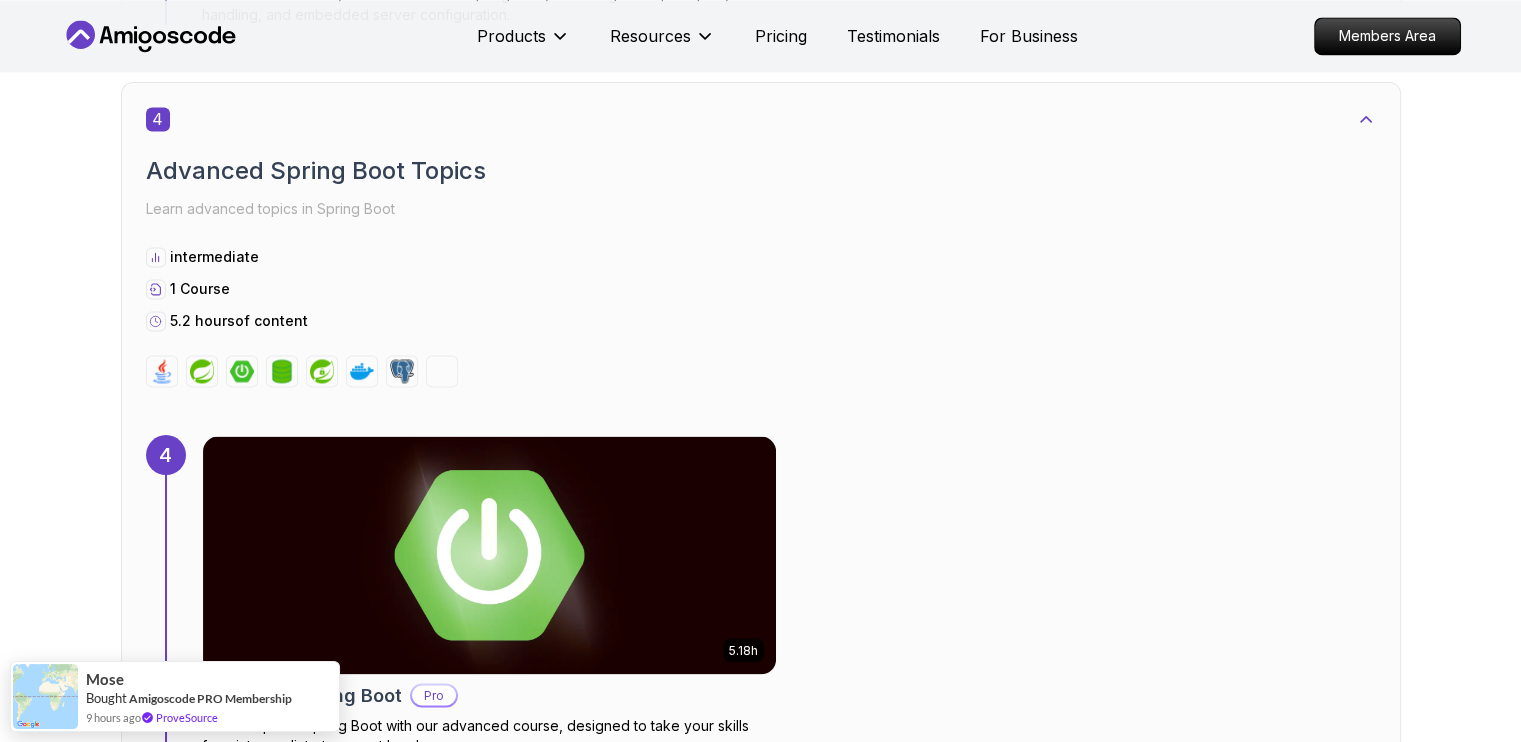 scroll, scrollTop: 3319, scrollLeft: 0, axis: vertical 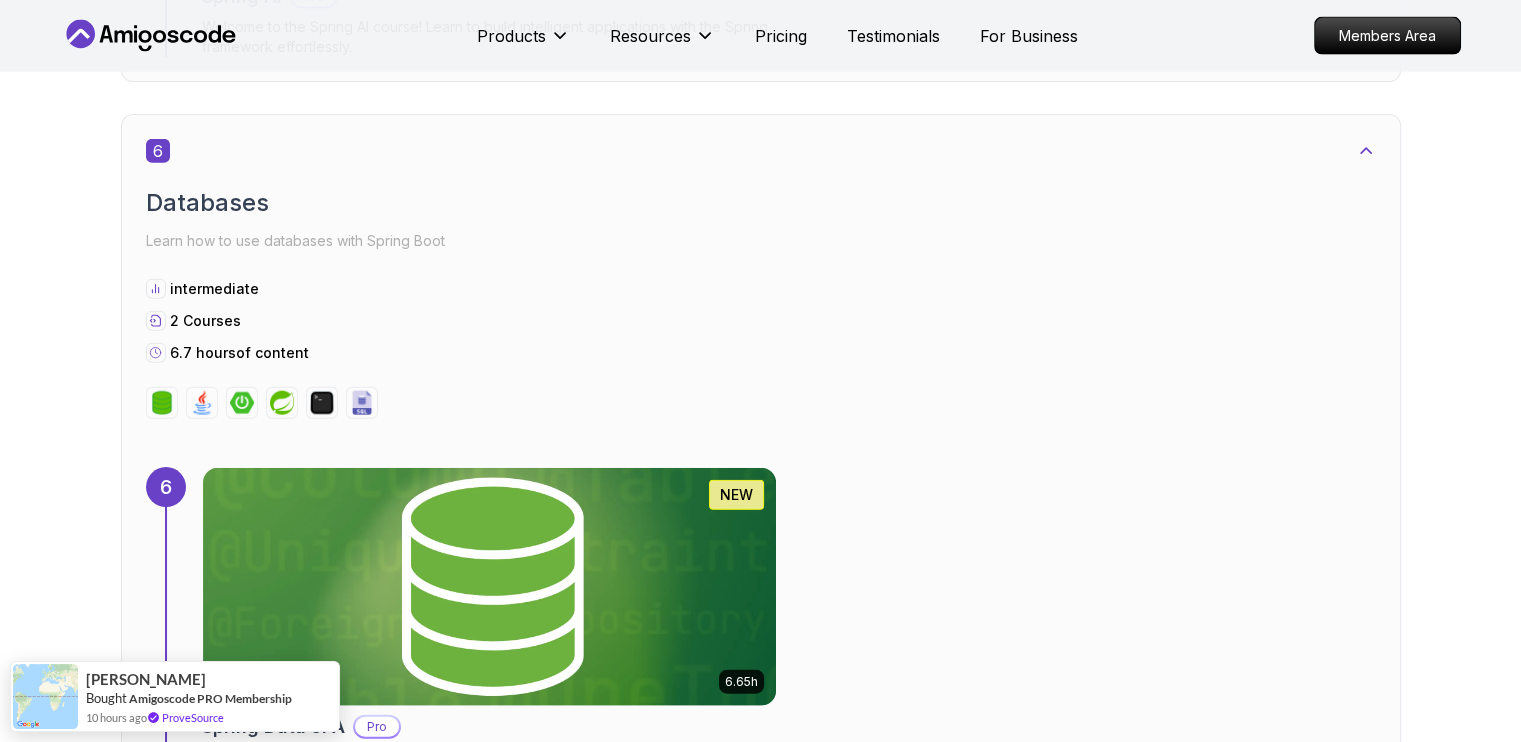 click 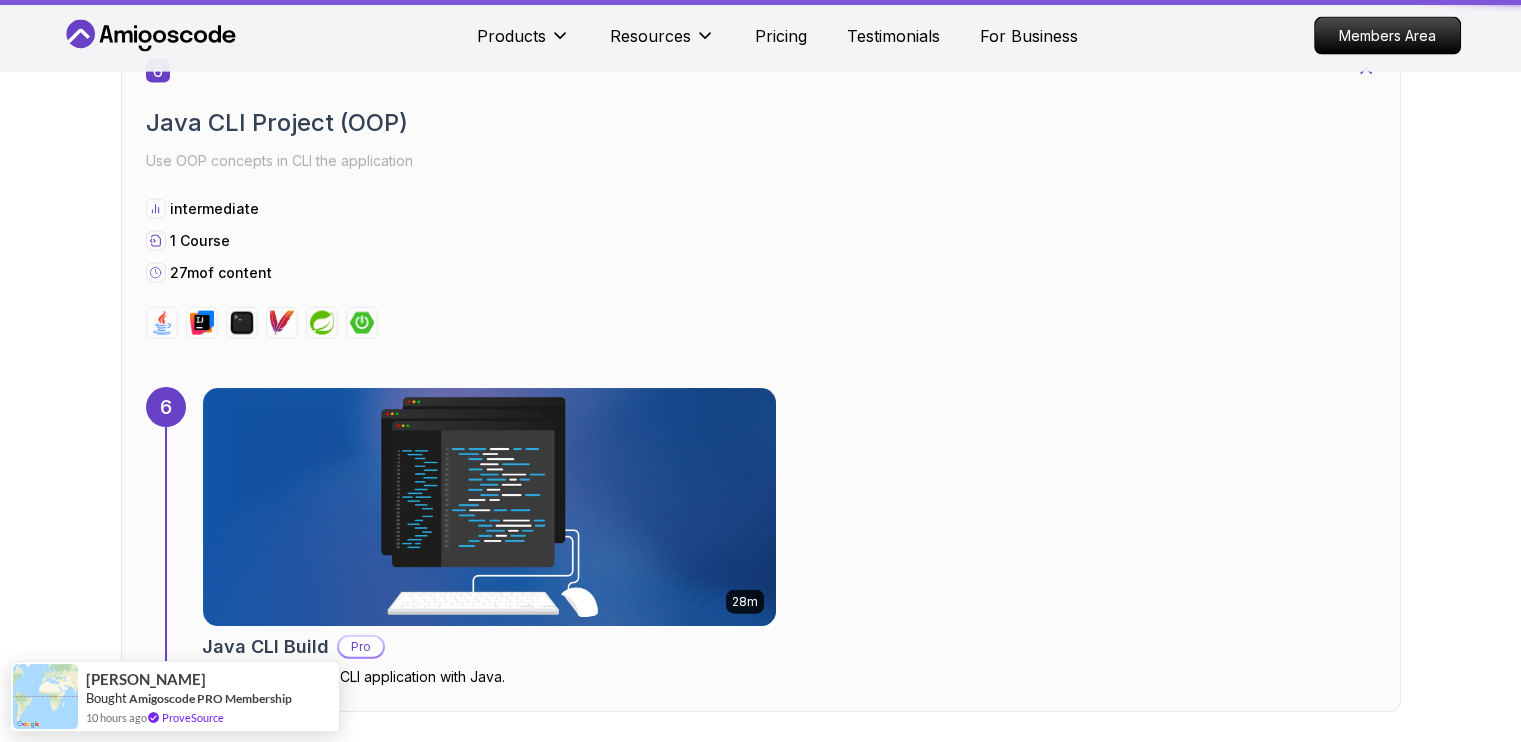 scroll, scrollTop: 0, scrollLeft: 0, axis: both 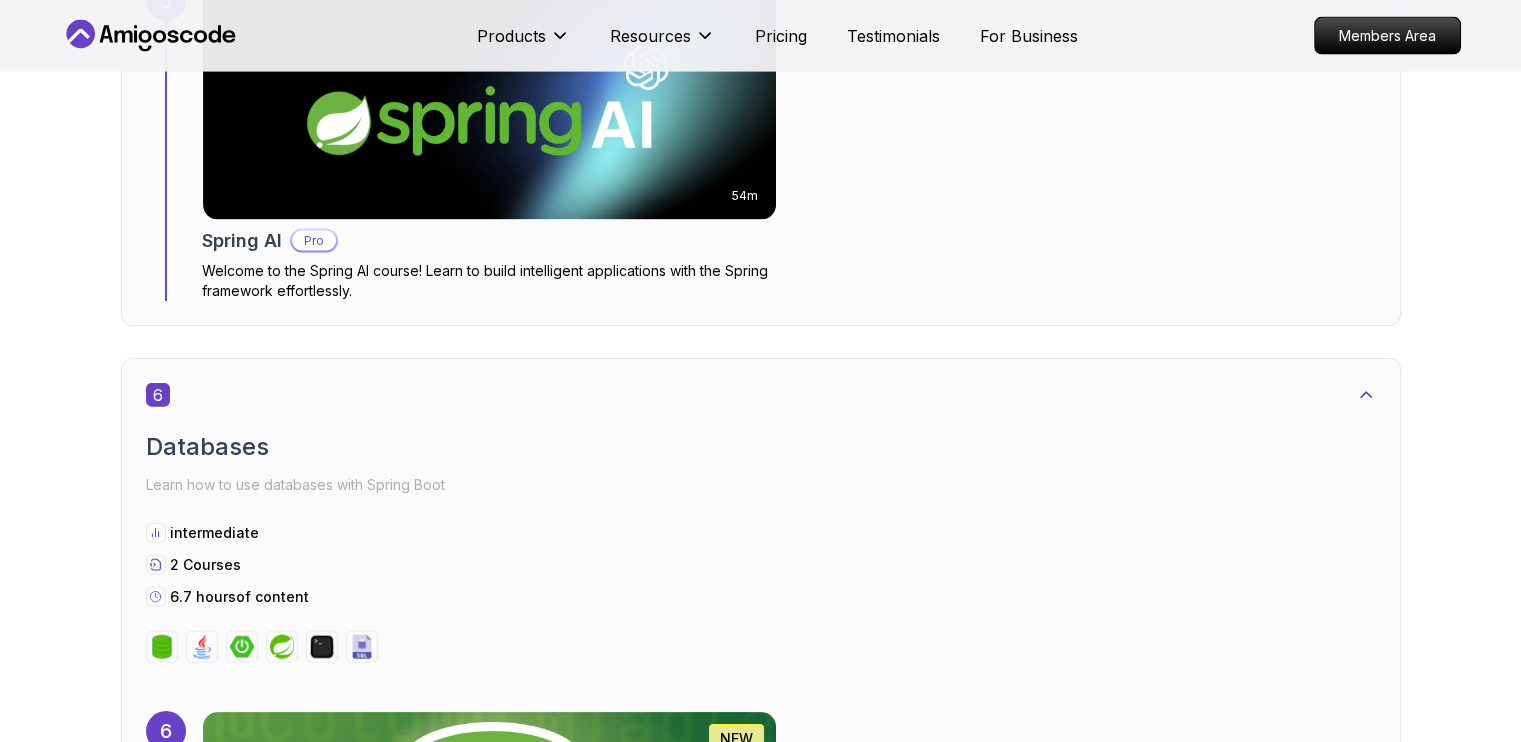 click 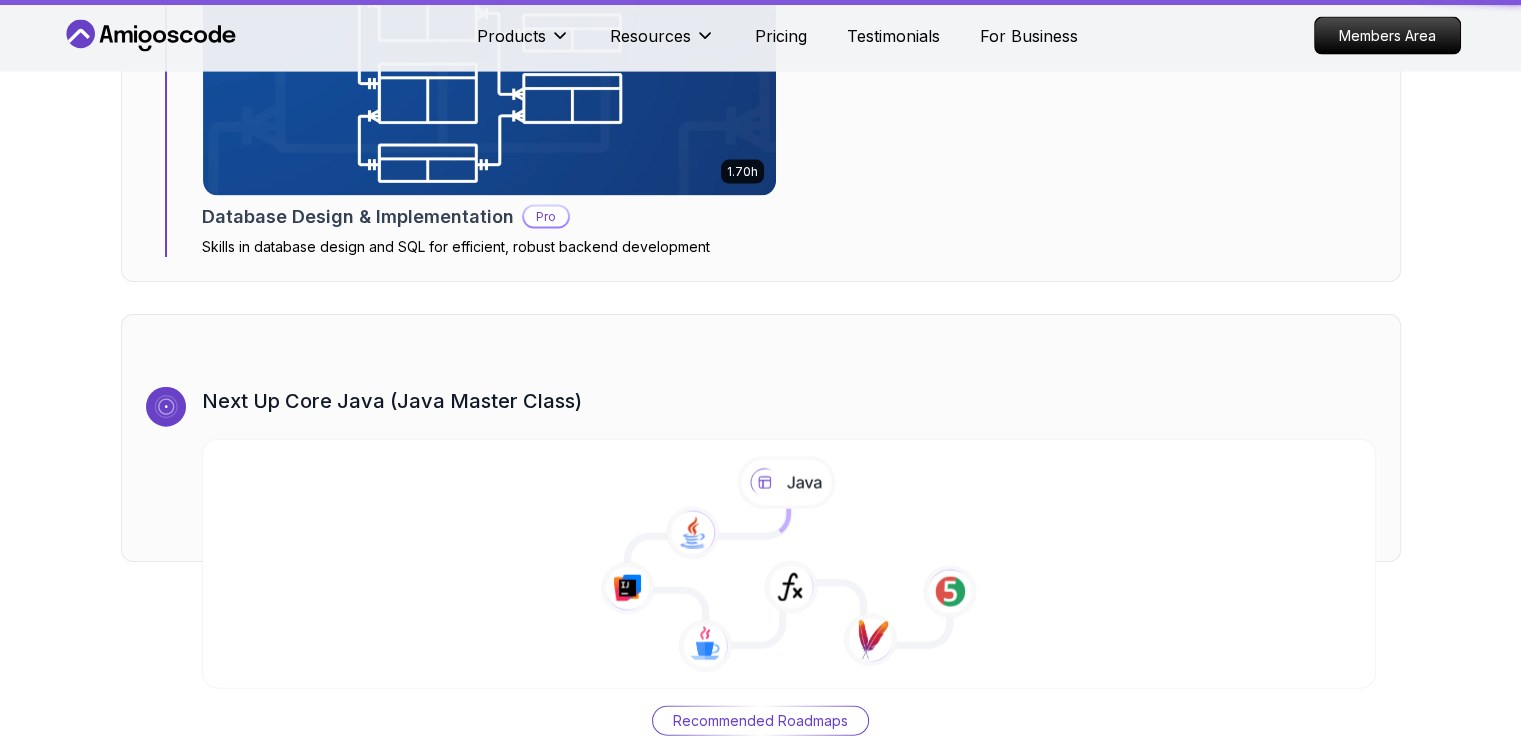 scroll, scrollTop: 0, scrollLeft: 0, axis: both 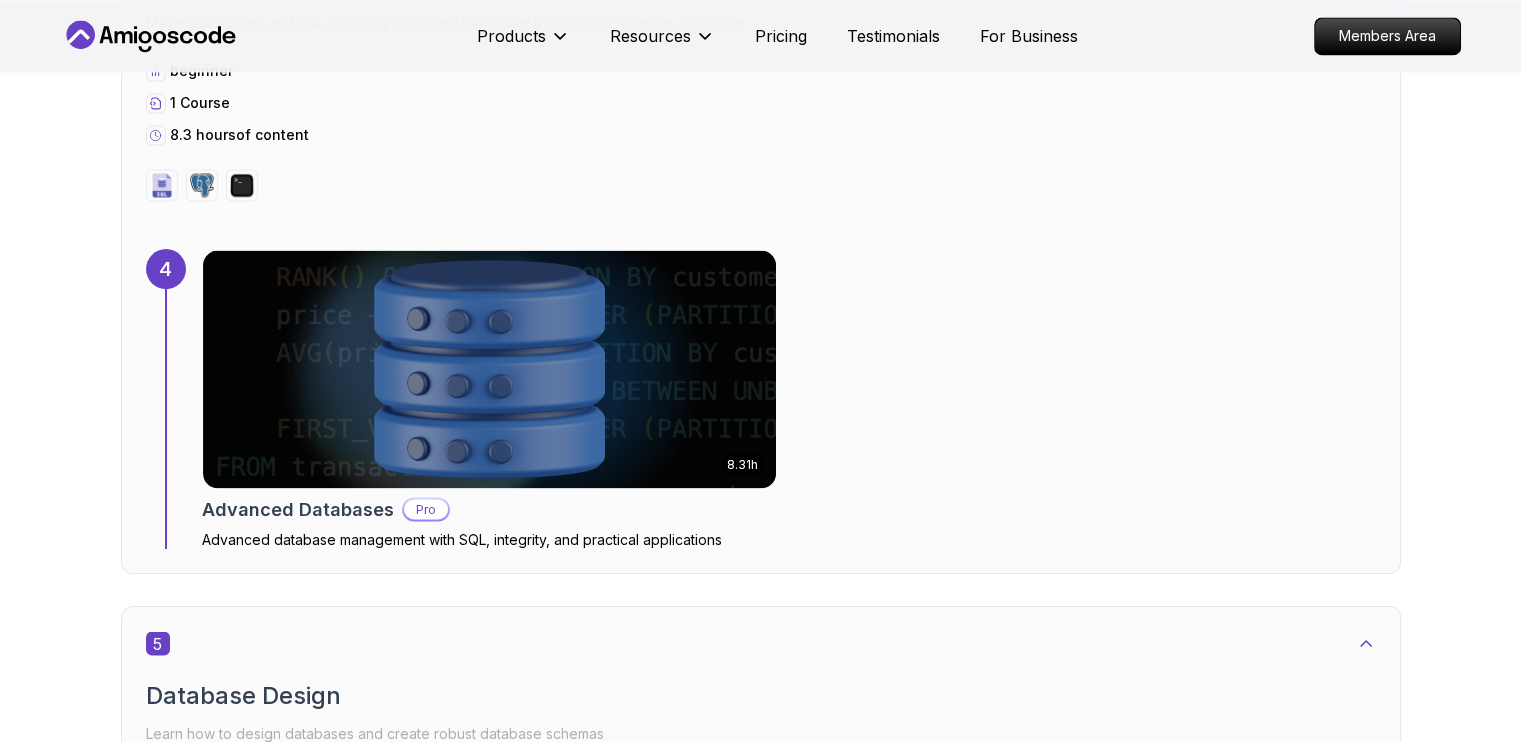 drag, startPoint x: 748, startPoint y: 81, endPoint x: 772, endPoint y: 94, distance: 27.294687 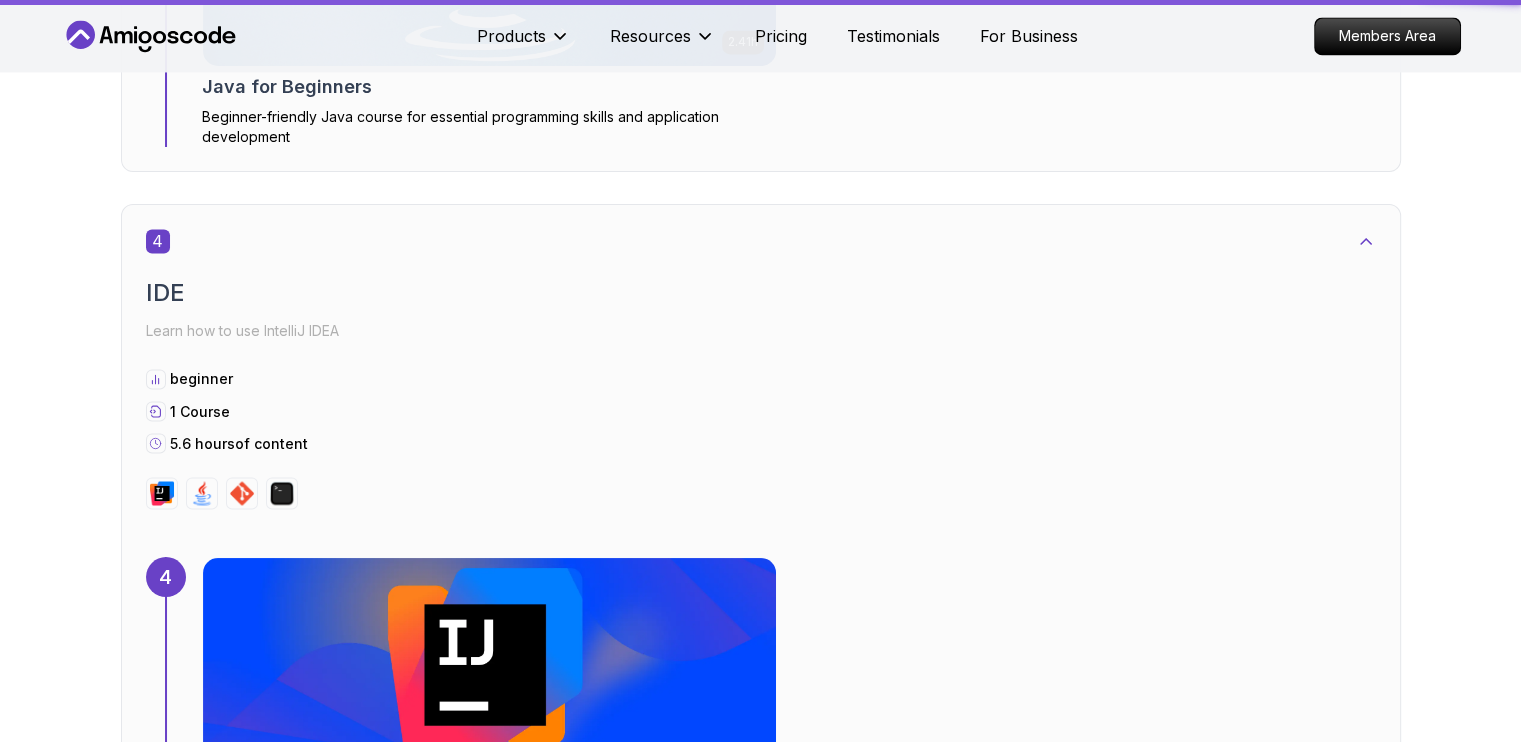 scroll, scrollTop: 0, scrollLeft: 0, axis: both 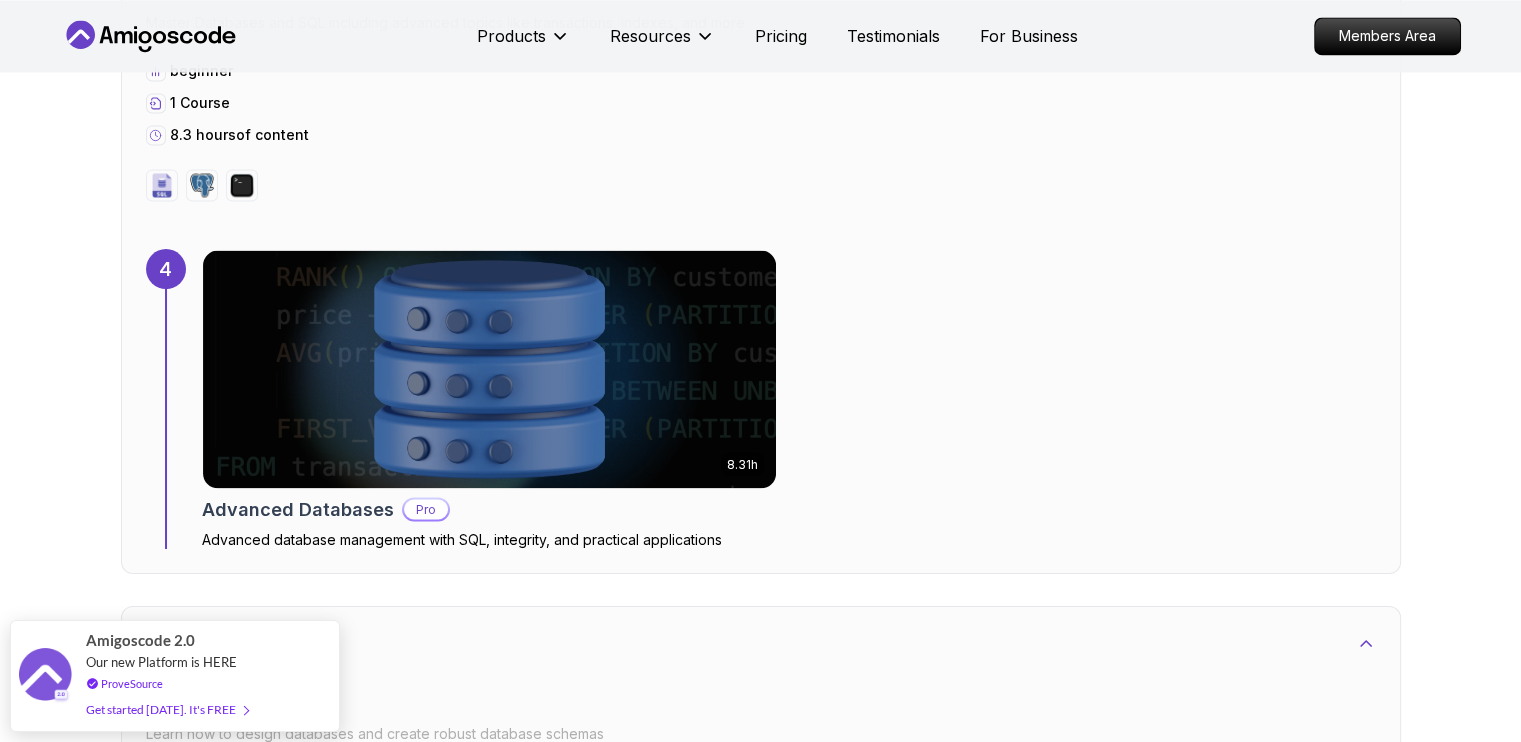 click on "9.2h" at bounding box center (785, 2250) 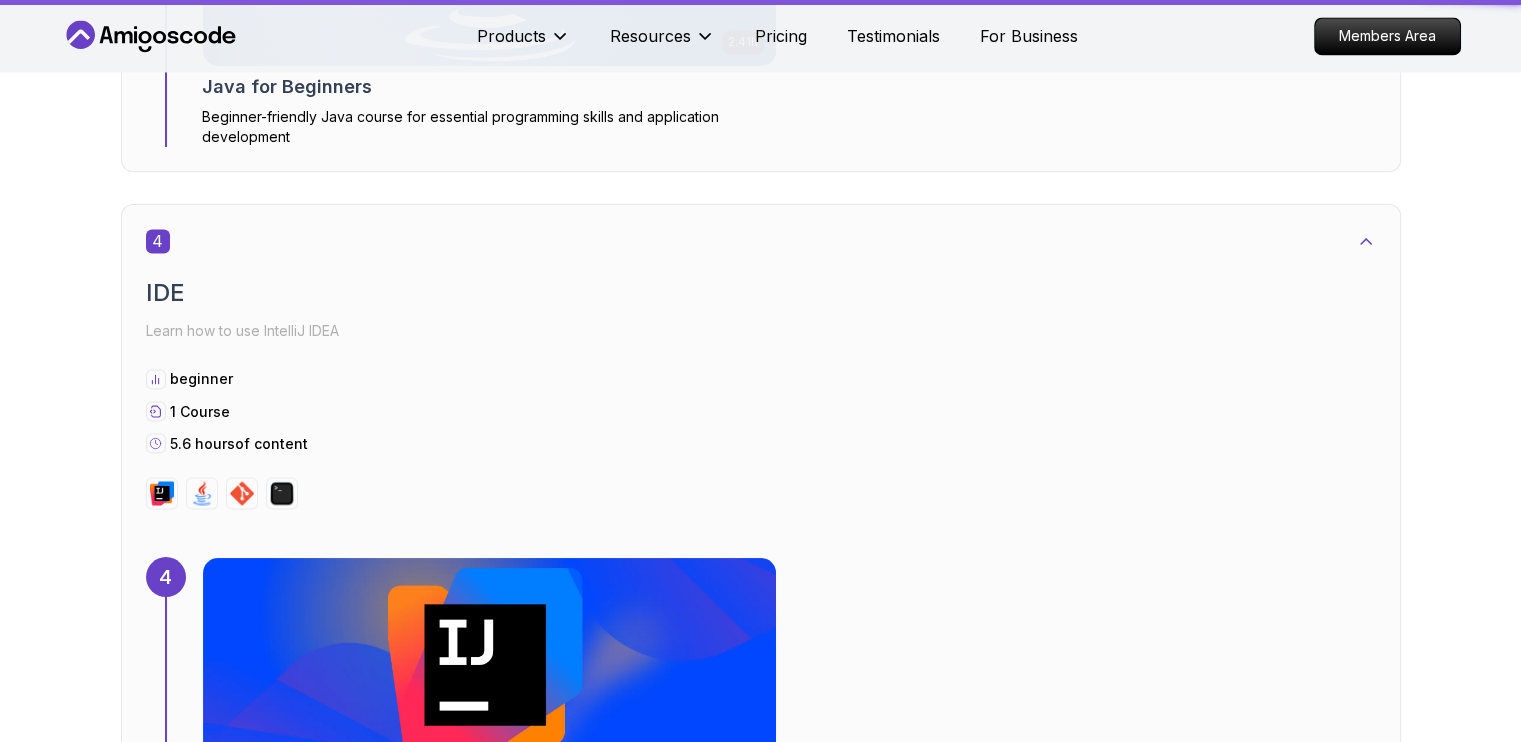 scroll, scrollTop: 0, scrollLeft: 0, axis: both 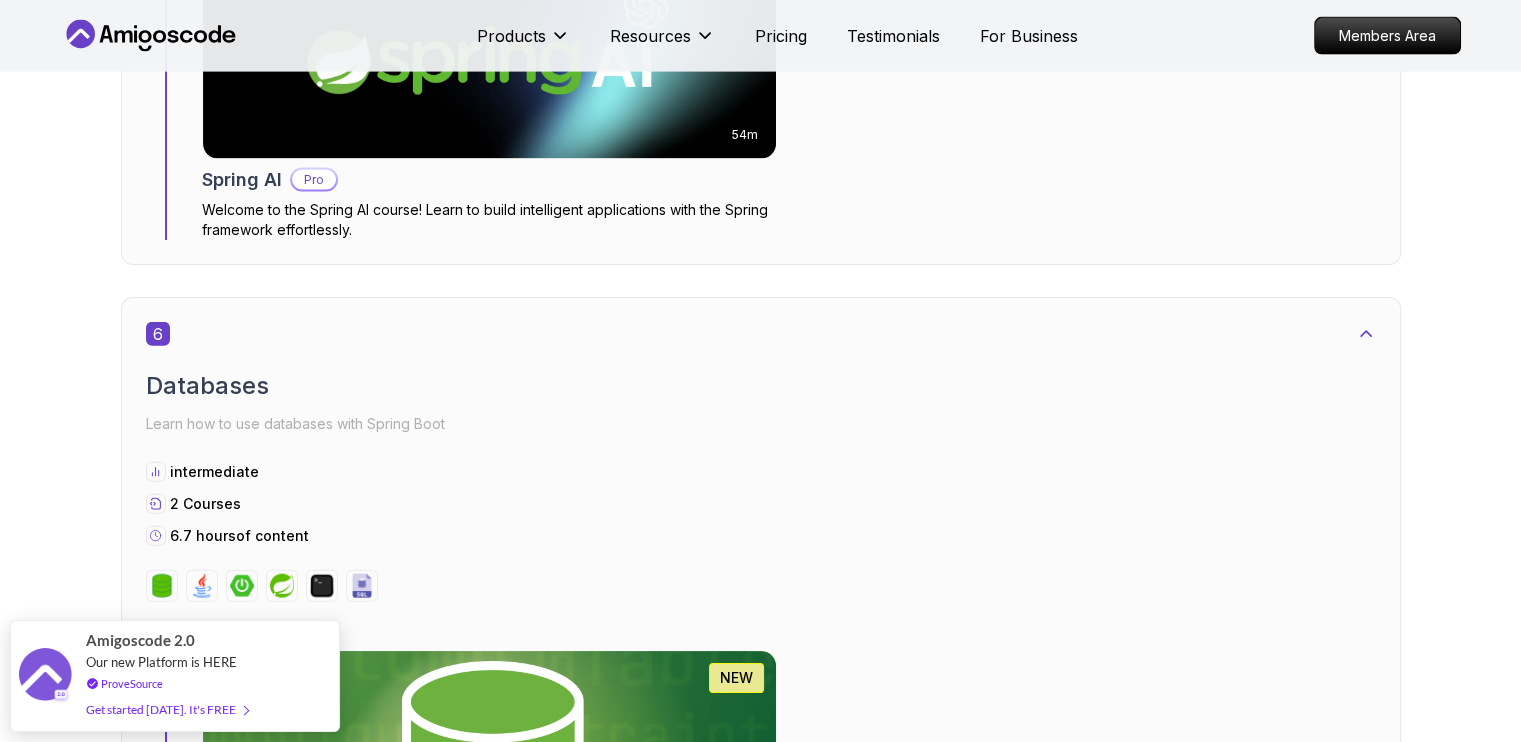 click 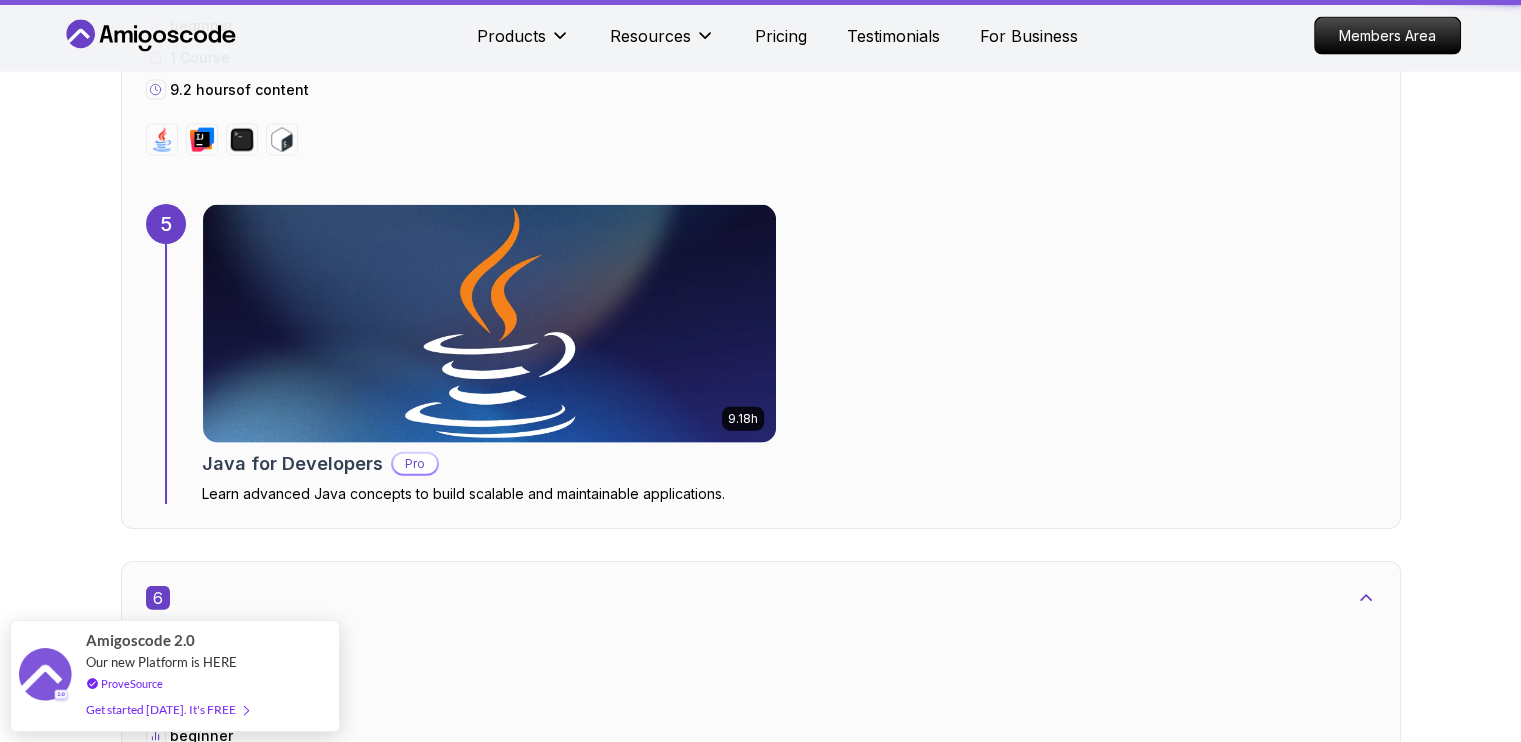 scroll, scrollTop: 0, scrollLeft: 0, axis: both 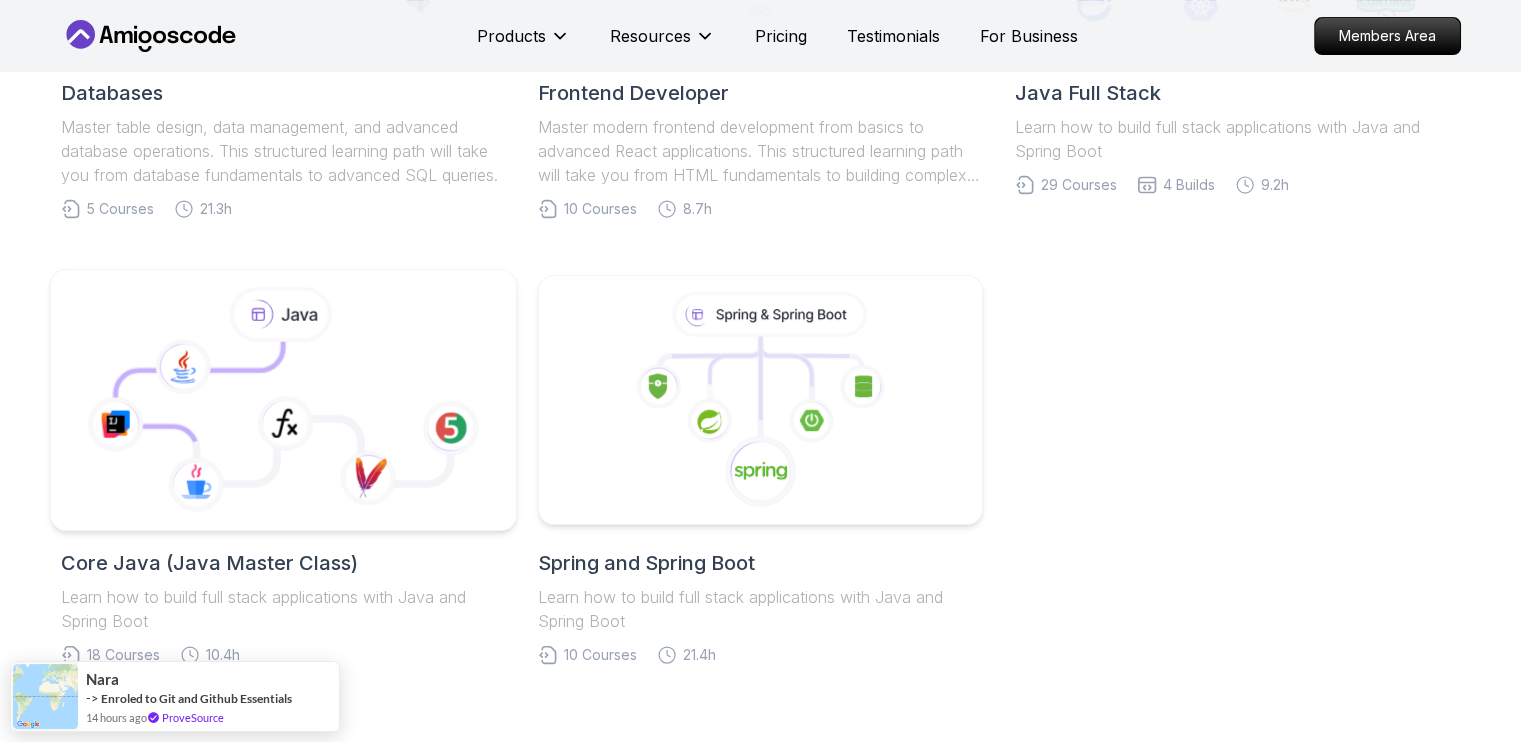click 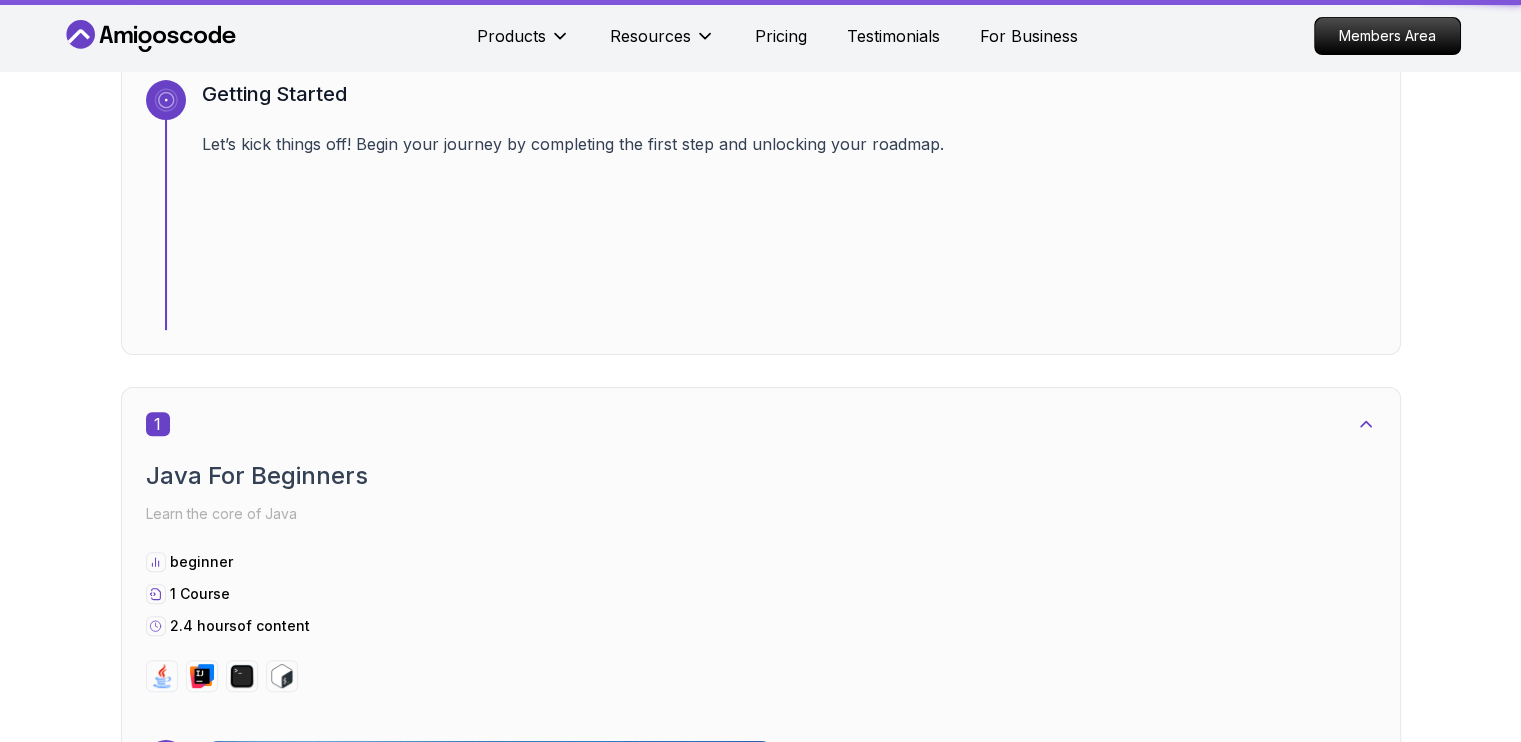 scroll, scrollTop: 0, scrollLeft: 0, axis: both 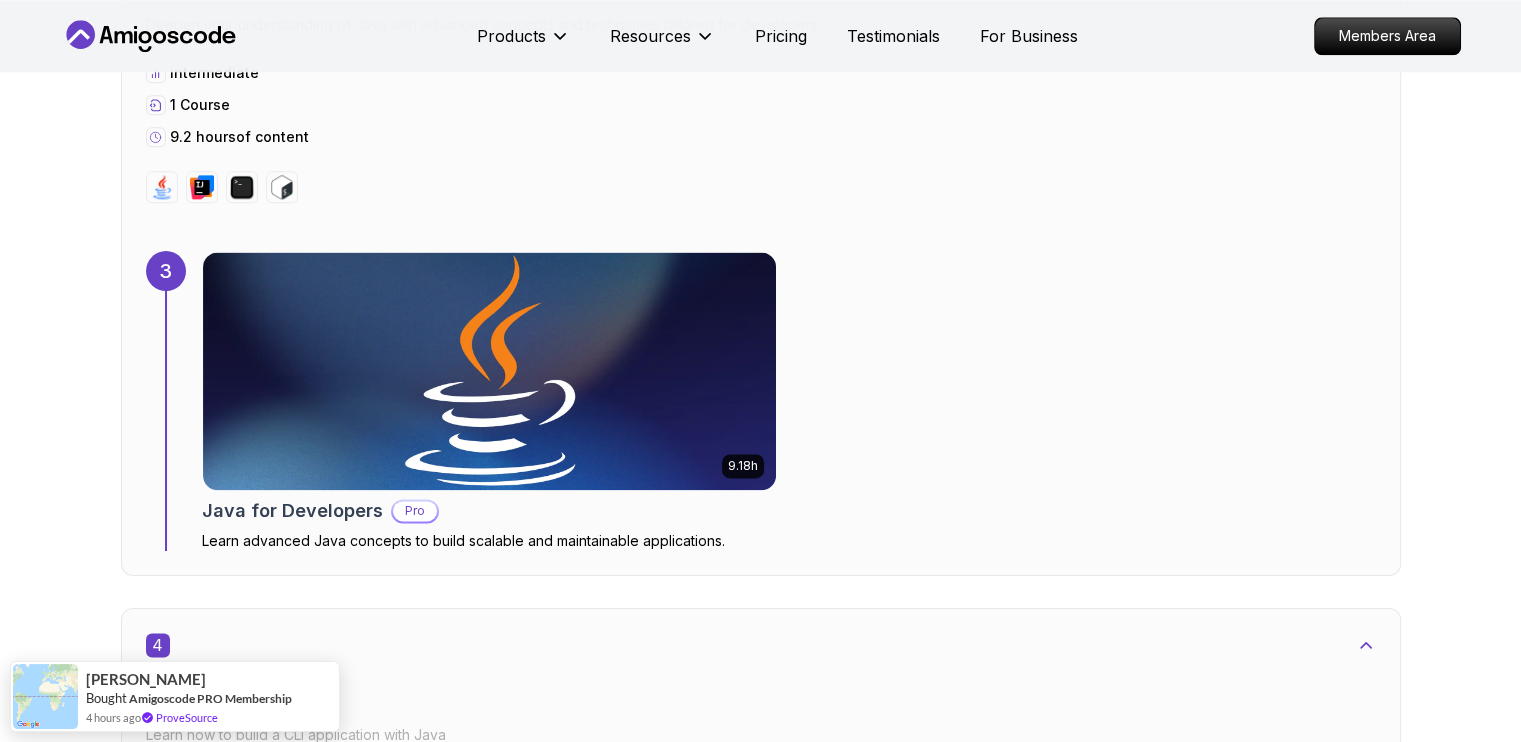 click on "Products Resources Pricing Testimonials For Business Members Area Products Resources Pricing Testimonials For Business Members Area Core Java (Java Master Class) Core Java (Java Master Class)  Roadmap Learn how to build full stack applications with Java and Spring Boot Getting Started Let’s kick things off! Begin your journey by completing the first step and unlocking your roadmap. 1 Java For Beginners Learn the core of Java beginner 1   Course   2.4 hours  of content 1 2.41h Java for Beginners Beginner-friendly Java course for essential programming skills and application development 2 IntelliJ IDEA Master IntelliJ IDEA beginner 1   Course   5.6 hours  of content 2 5.57h IntelliJ IDEA Developer Guide Pro Maximize IDE efficiency with IntelliJ IDEA and boost your productivity. 3 Java For Developers Deepen your understanding of Java with advanced concepts and techniques tailored for developers. intermediate 1   Course   9.2 hours  of content 3 9.18h Java for Developers Pro 4 Java CLI Project intermediate 1" at bounding box center (760, 4454) 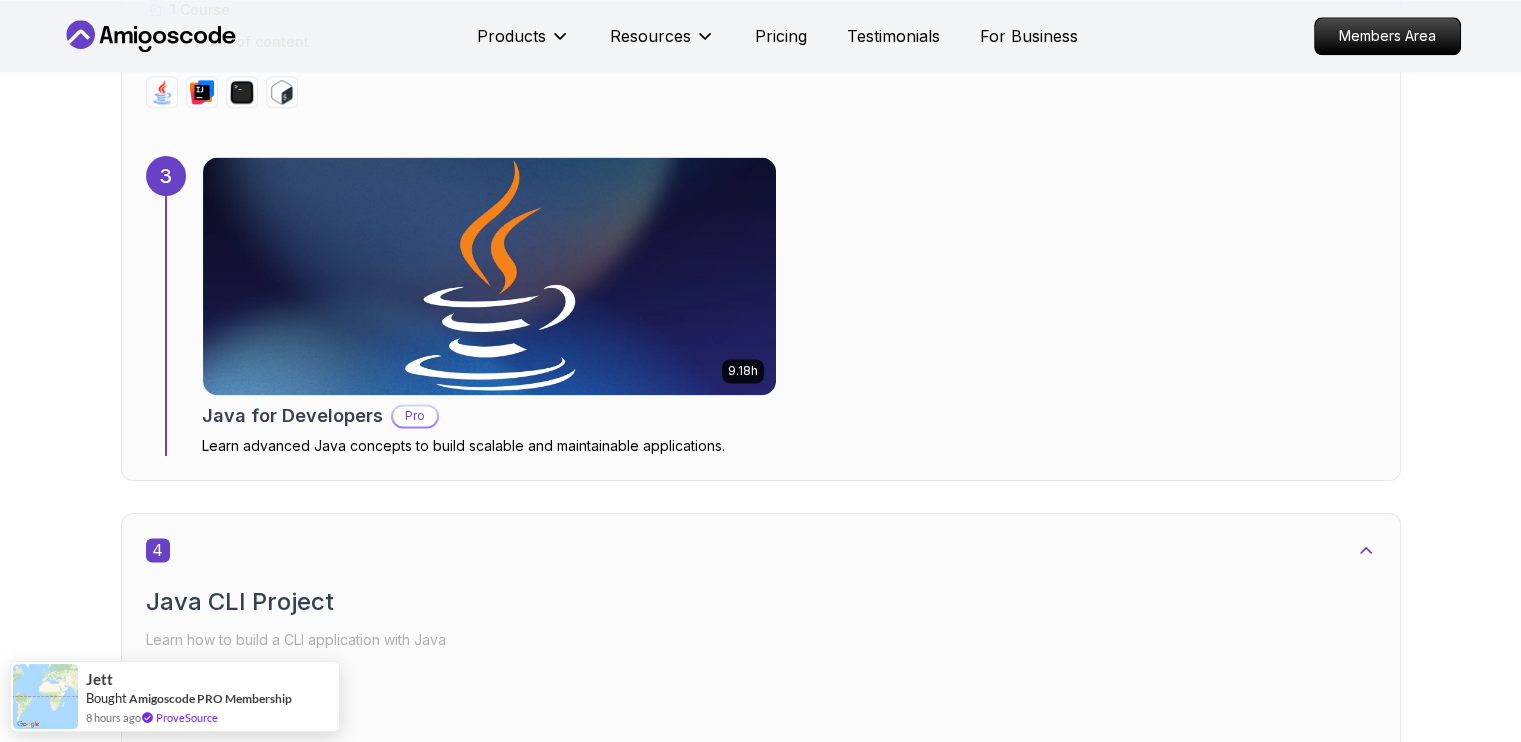 scroll, scrollTop: 2829, scrollLeft: 0, axis: vertical 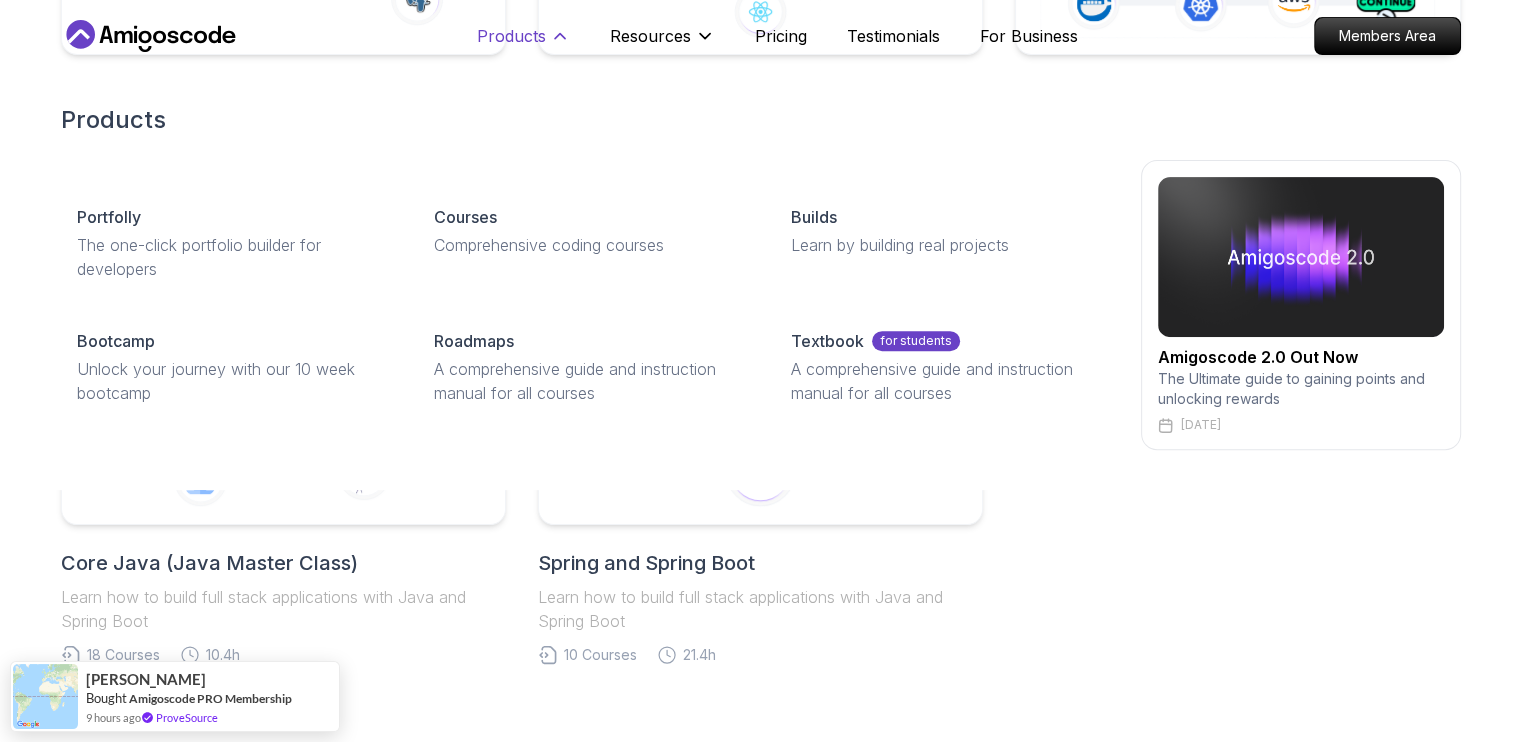 click on "Products" at bounding box center (511, 36) 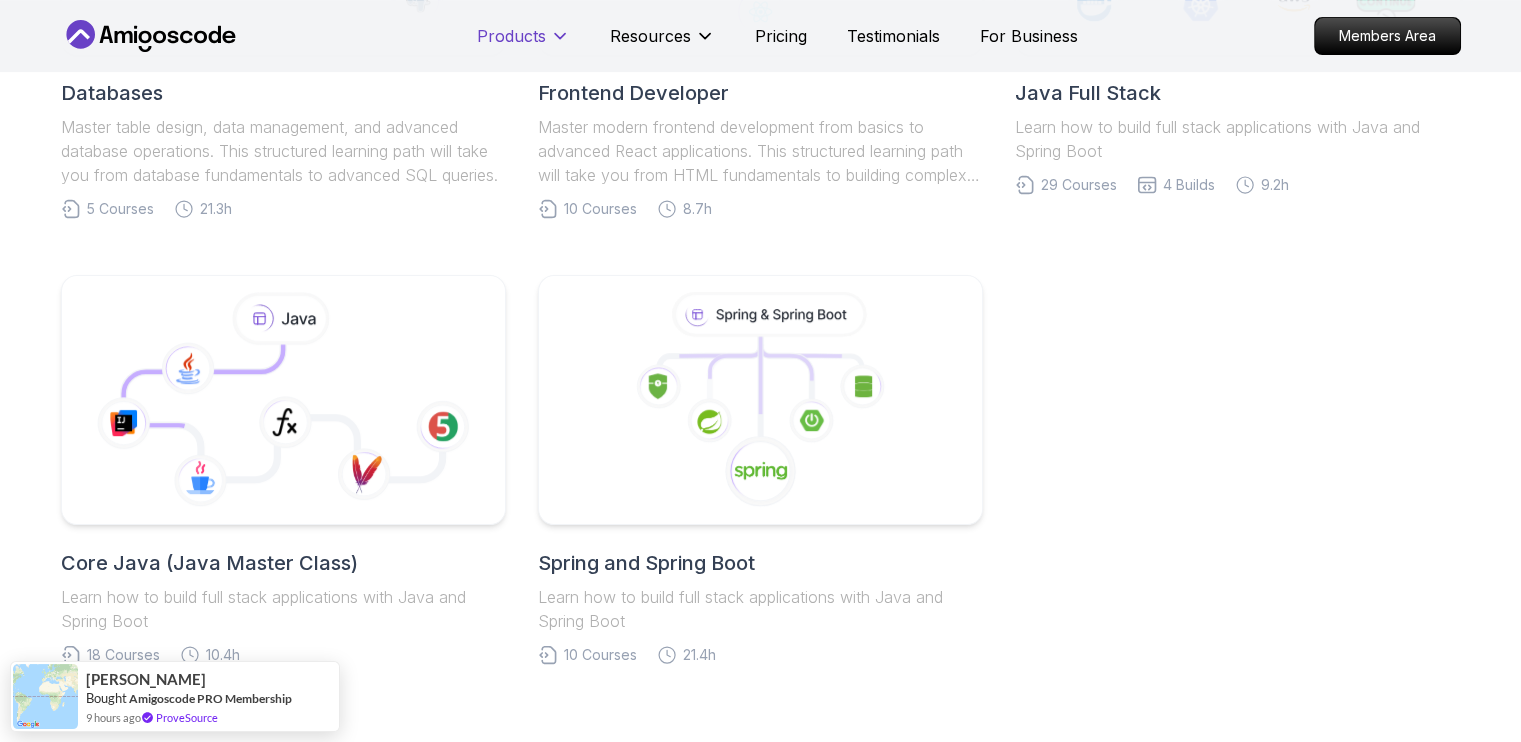 click on "Products" at bounding box center (511, 36) 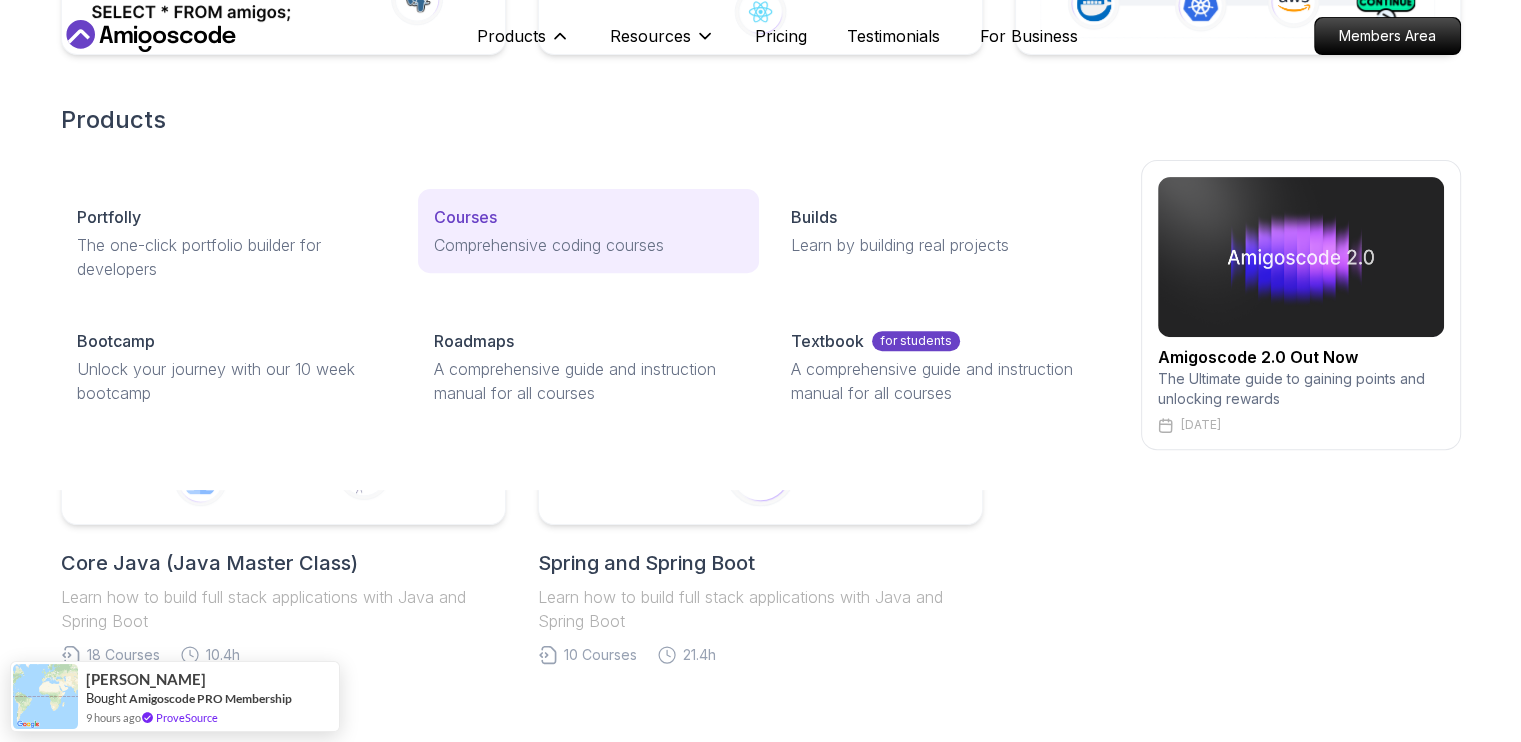 click on "Courses Comprehensive coding courses" at bounding box center (588, 231) 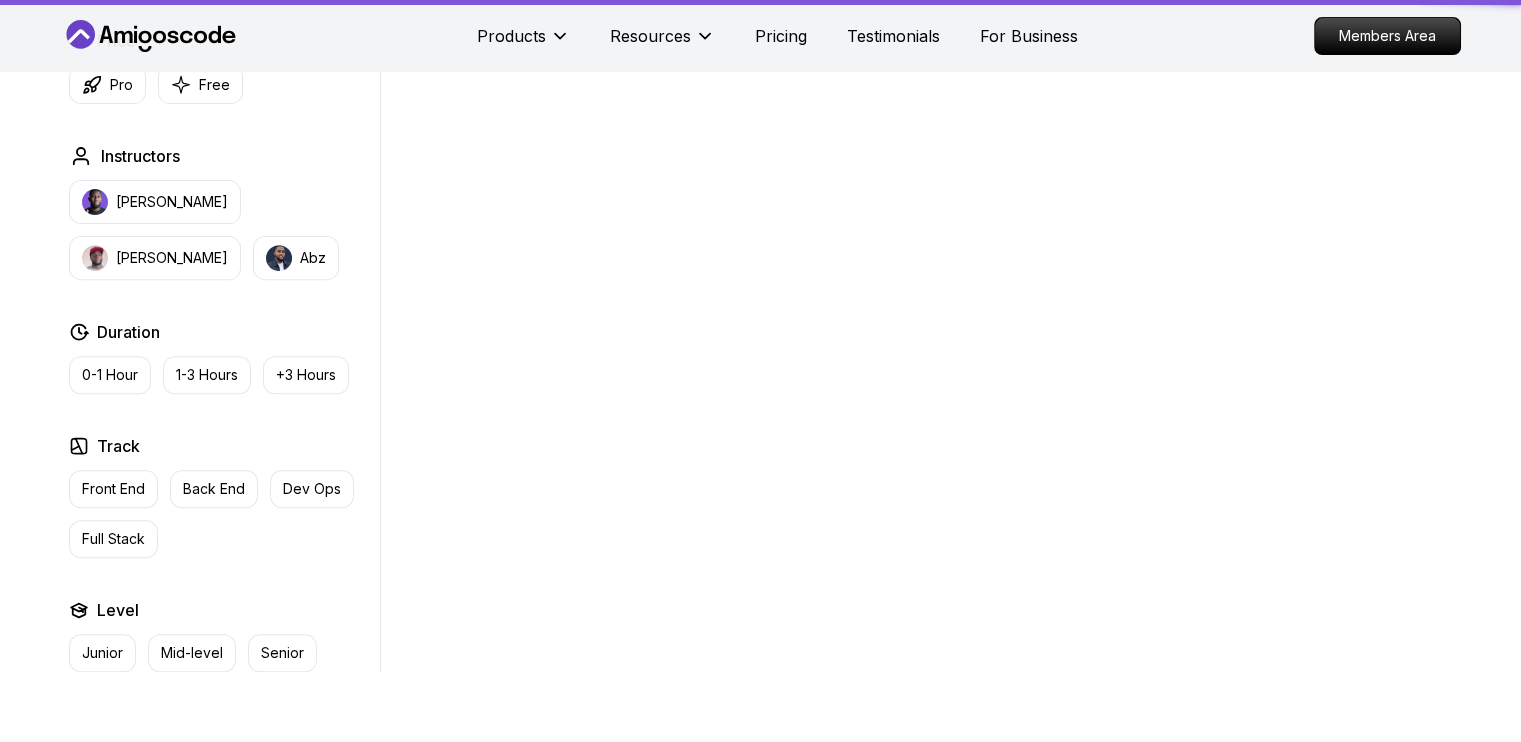 scroll, scrollTop: 0, scrollLeft: 0, axis: both 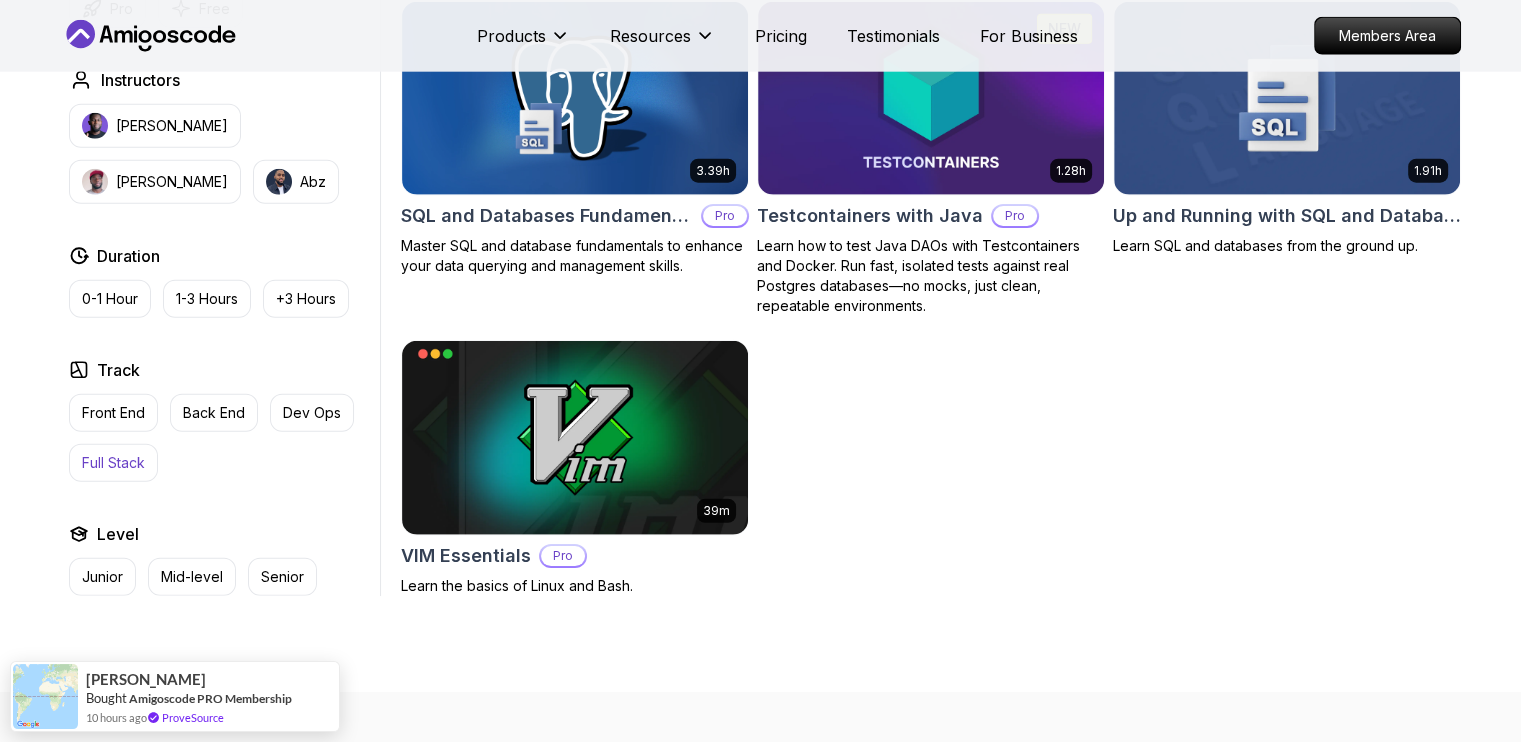click on "Full Stack" at bounding box center [113, 463] 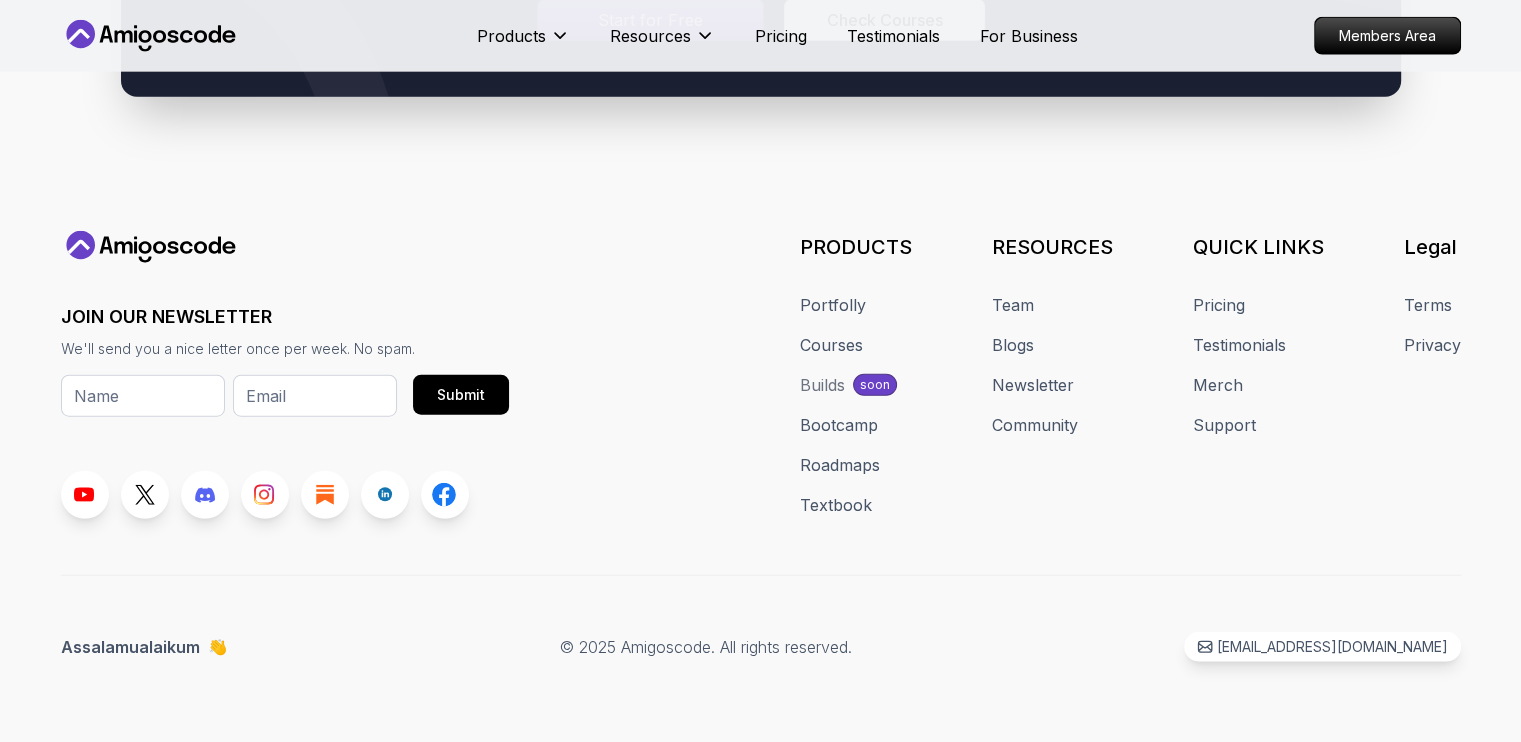scroll, scrollTop: 4972, scrollLeft: 0, axis: vertical 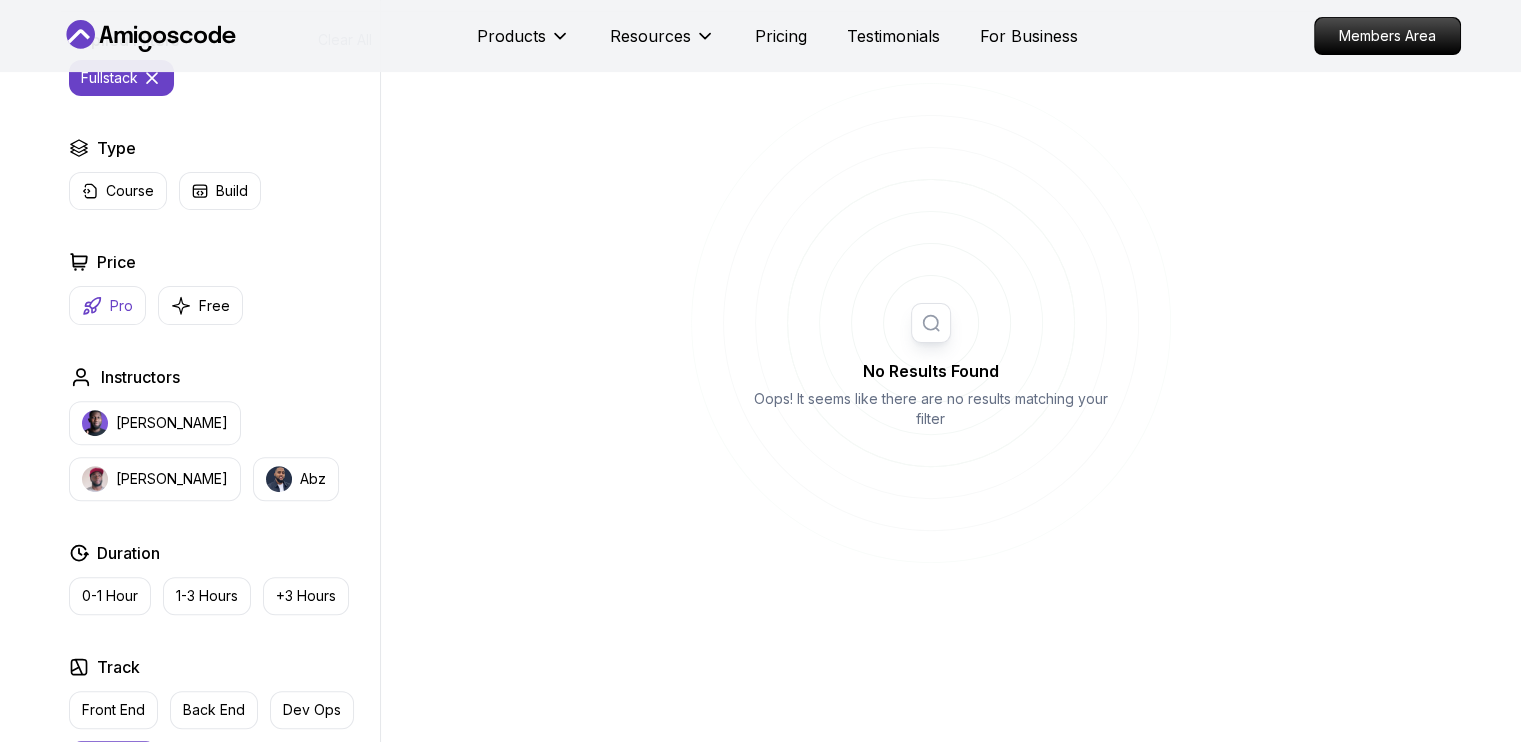 click on "Pro" at bounding box center (107, 305) 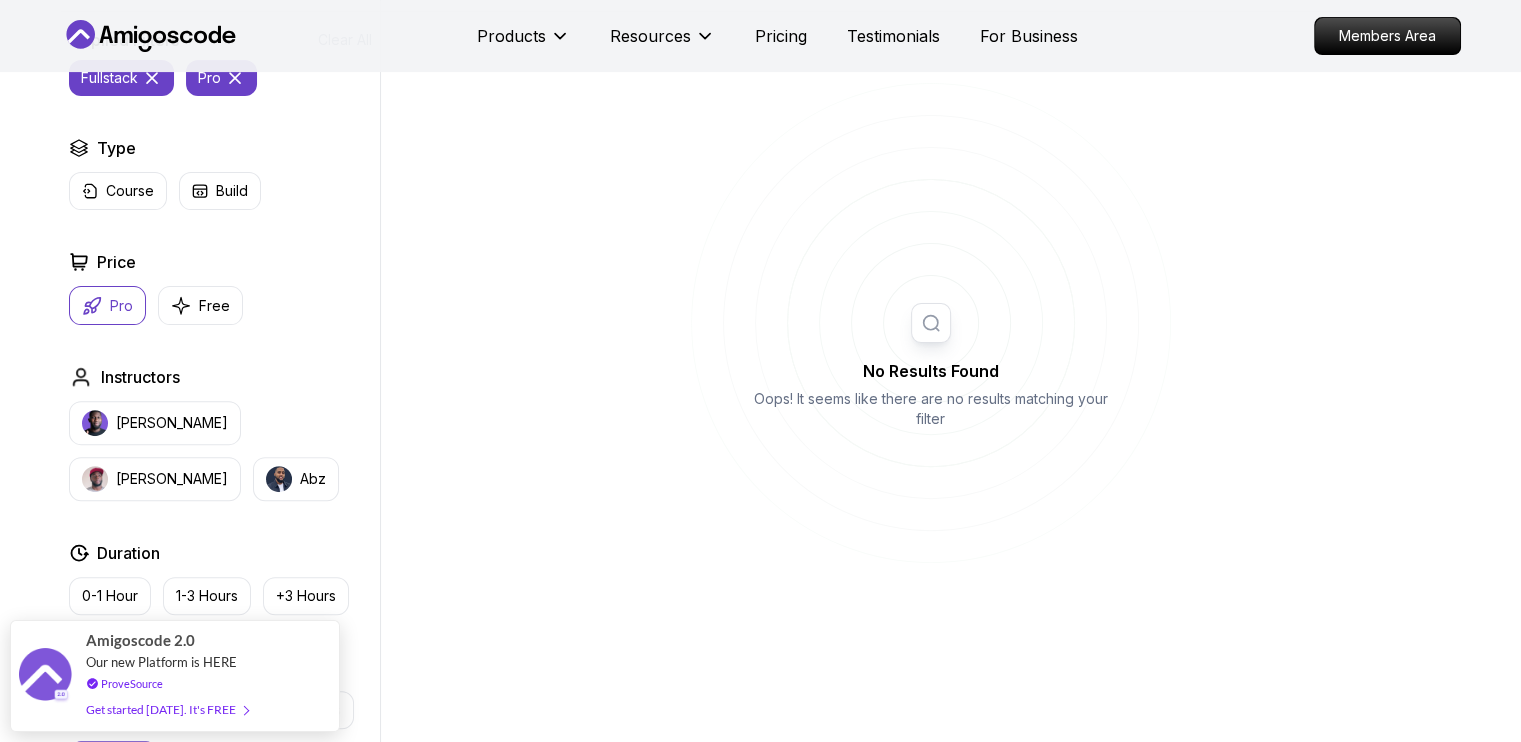 click 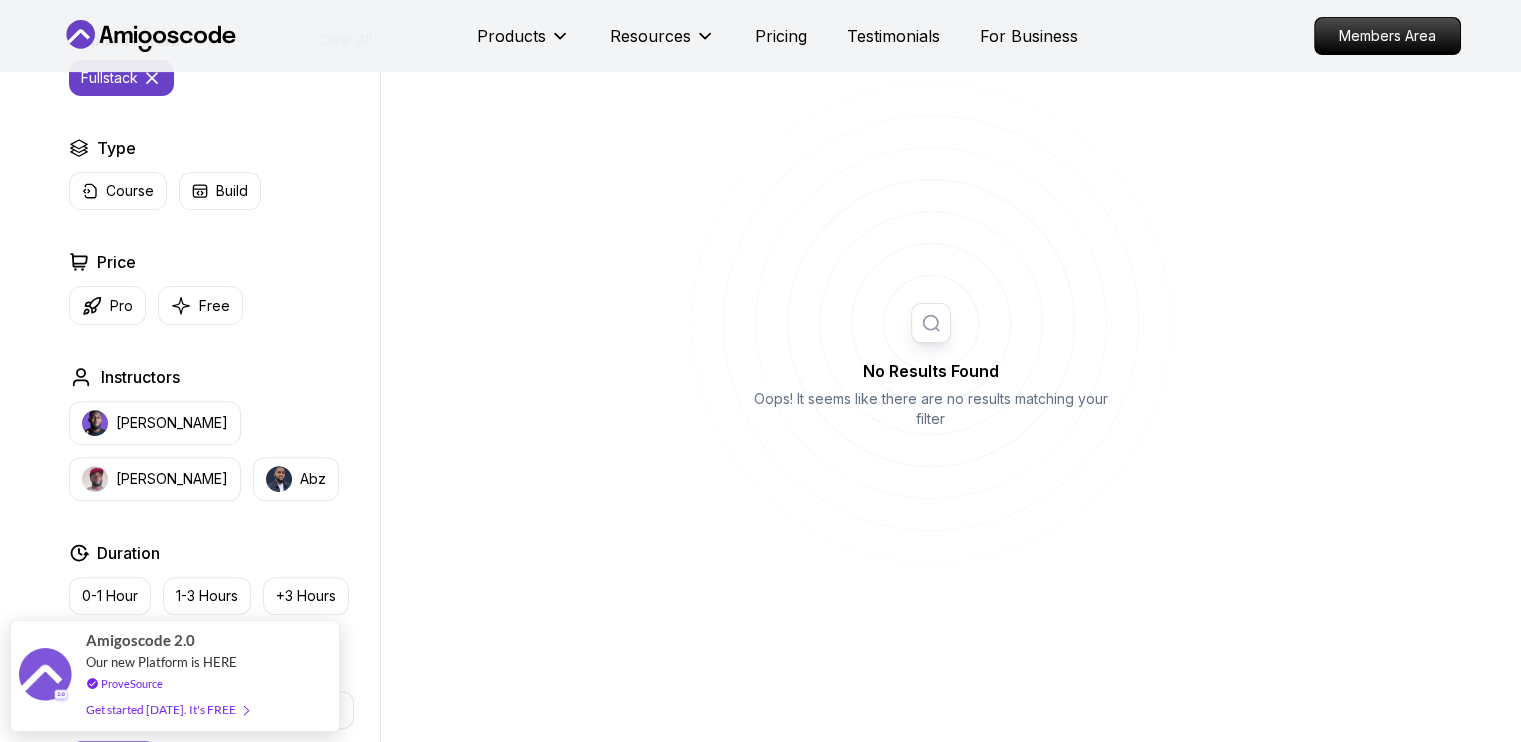 click 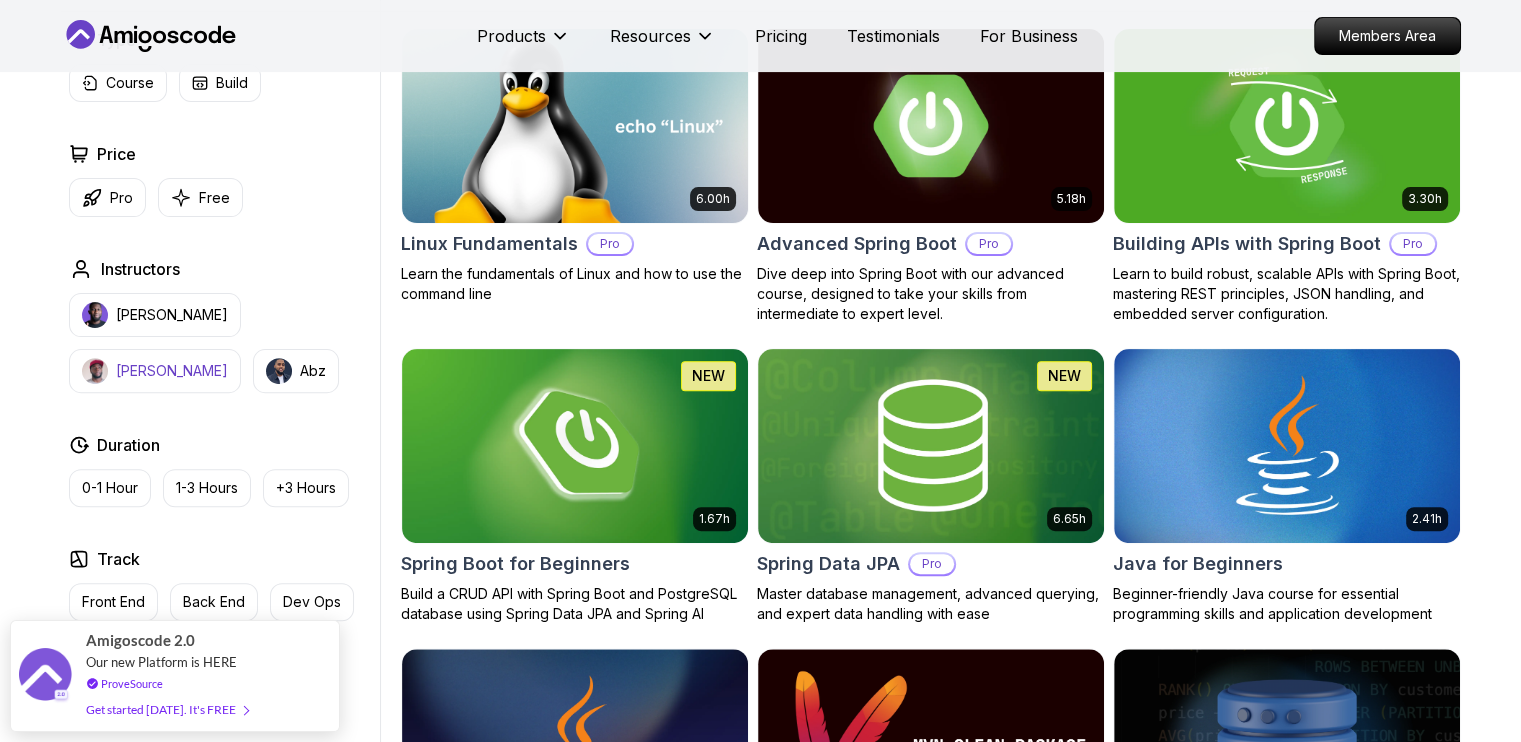 click on "Richard" at bounding box center [155, 371] 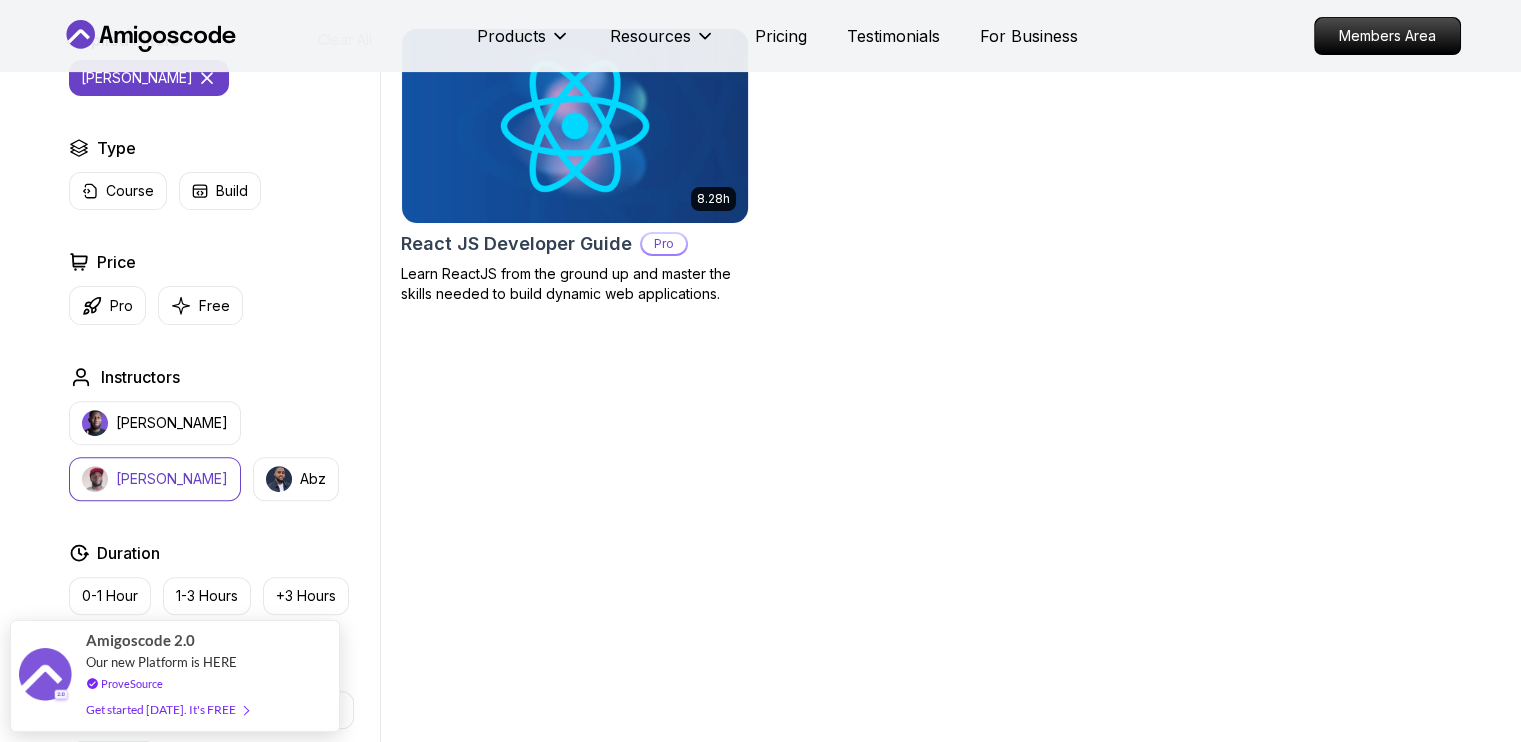 click at bounding box center [574, 125] 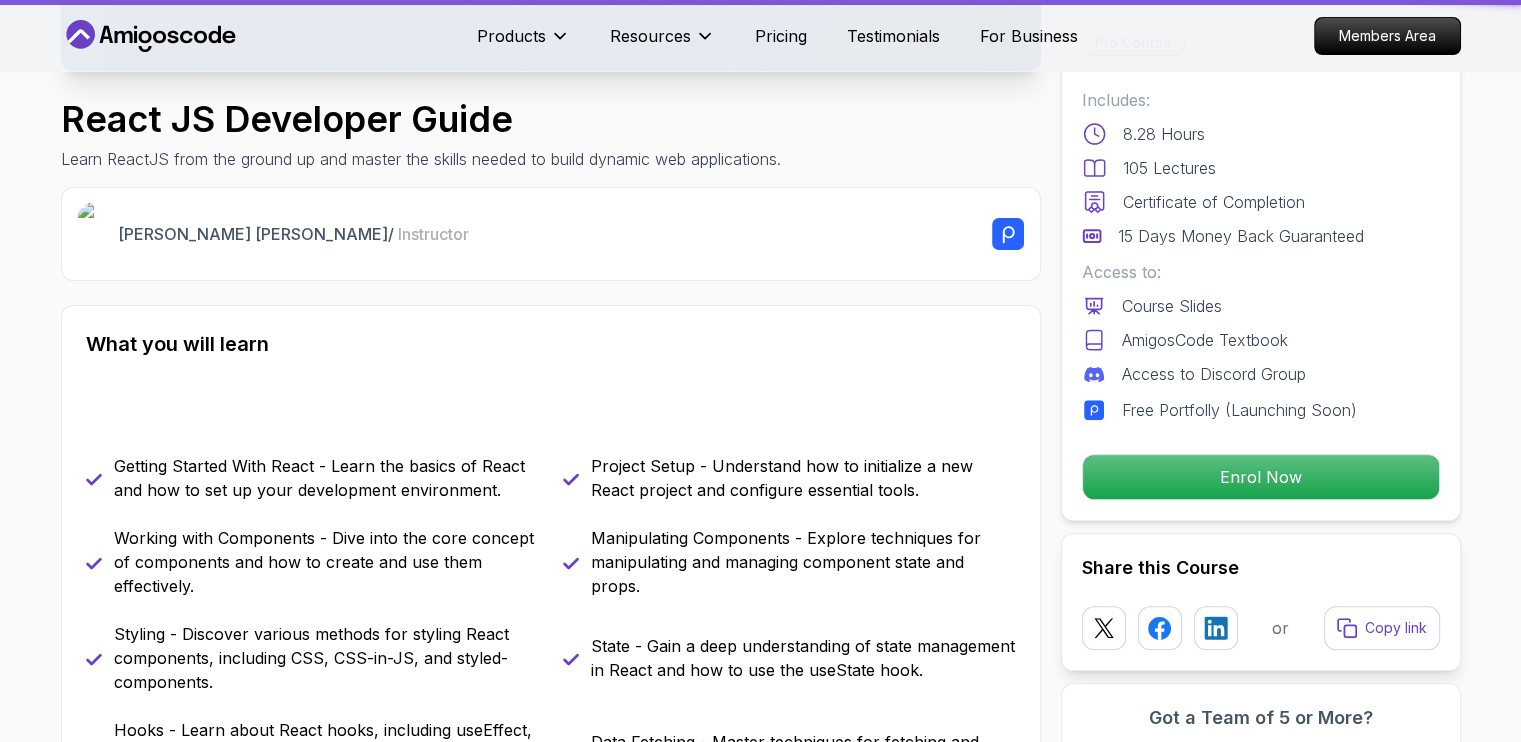 scroll, scrollTop: 0, scrollLeft: 0, axis: both 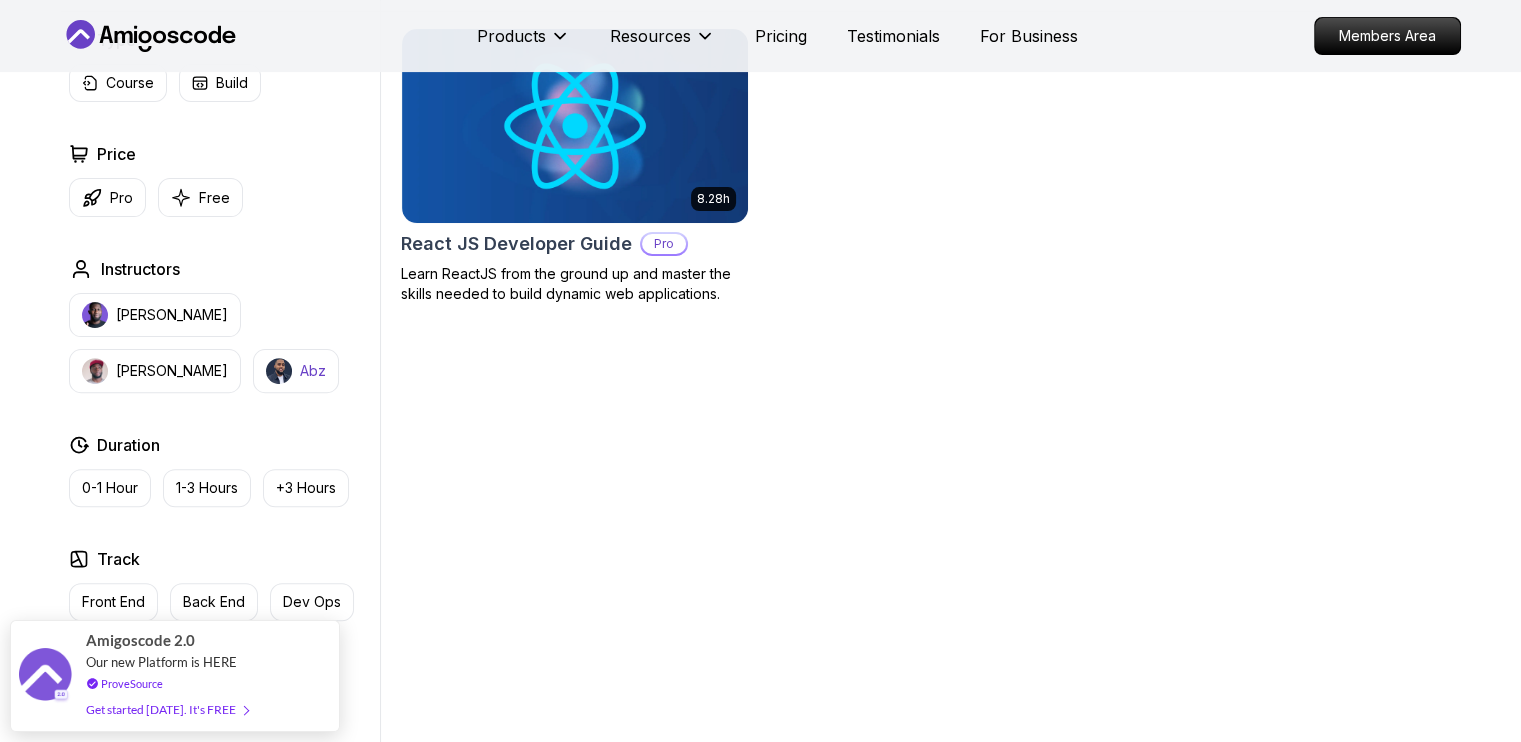 click on "Abz" at bounding box center [313, 371] 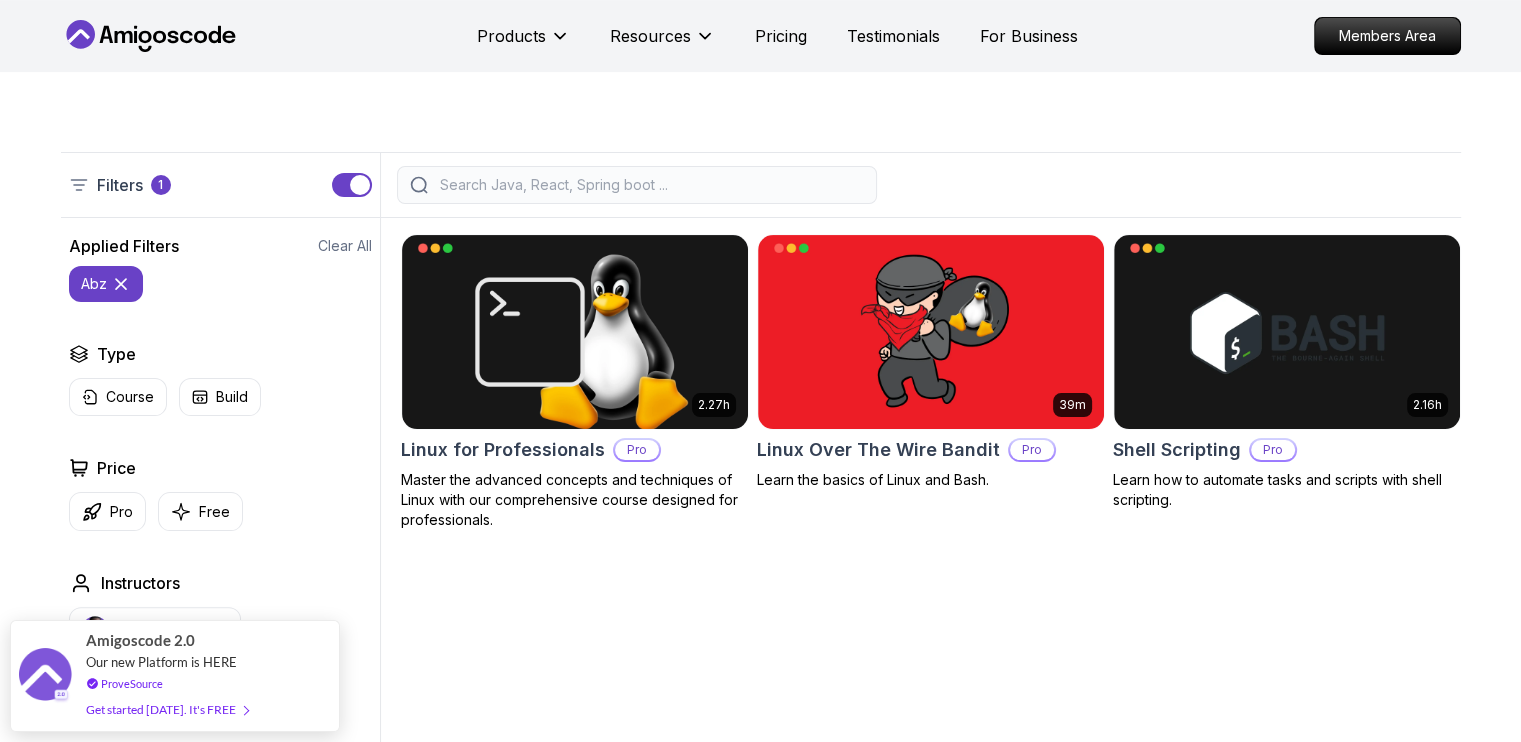 scroll, scrollTop: 400, scrollLeft: 0, axis: vertical 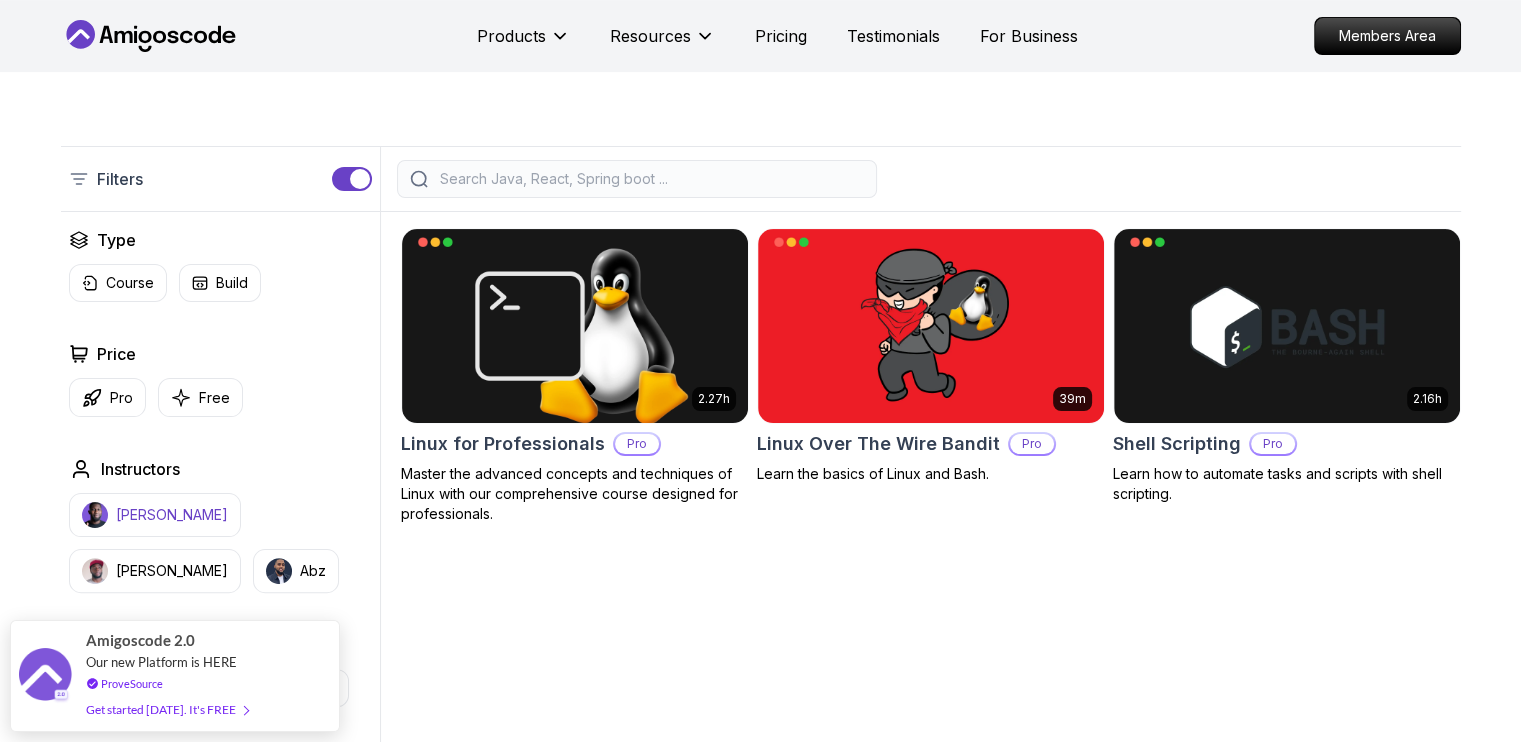 click on "Nelson Djalo" at bounding box center [172, 515] 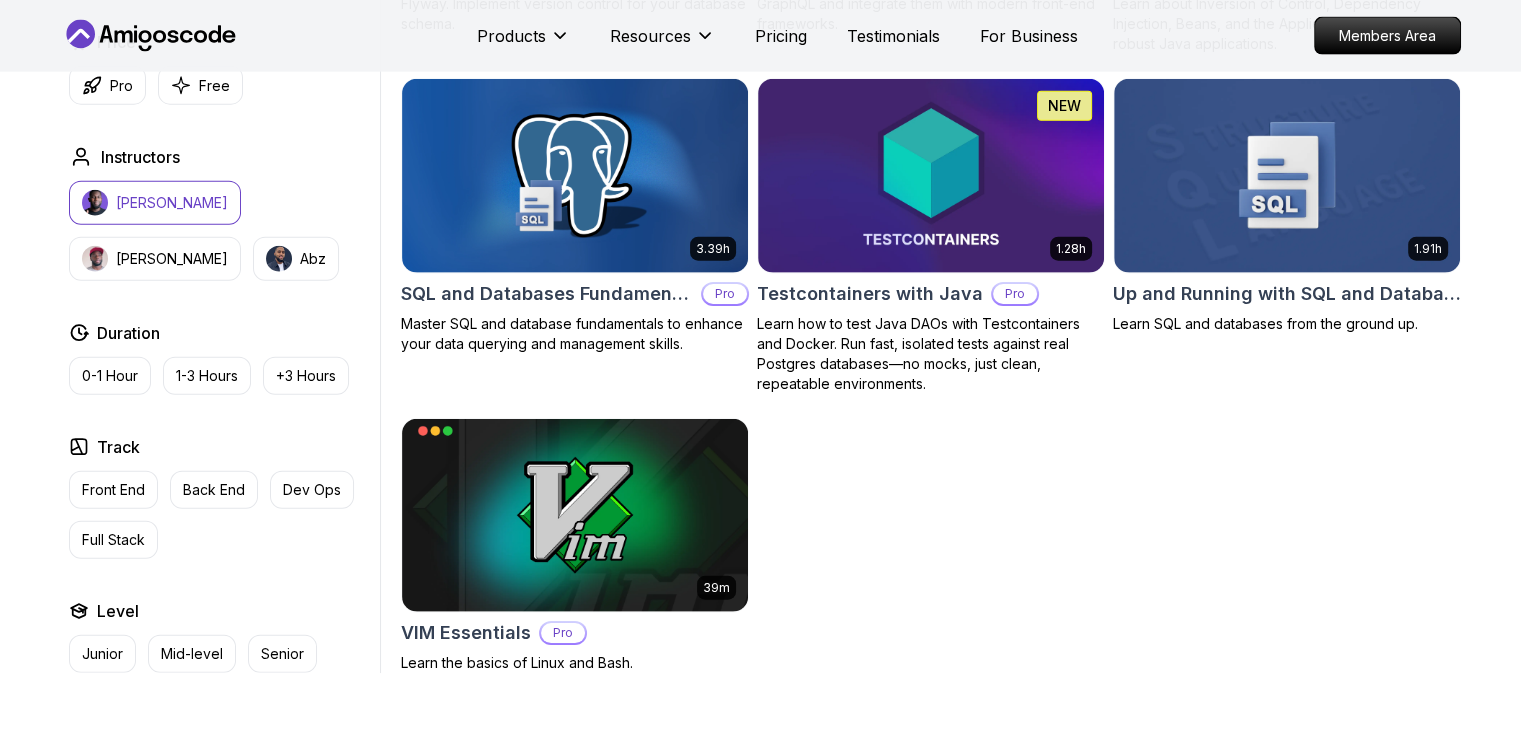 scroll, scrollTop: 4720, scrollLeft: 0, axis: vertical 